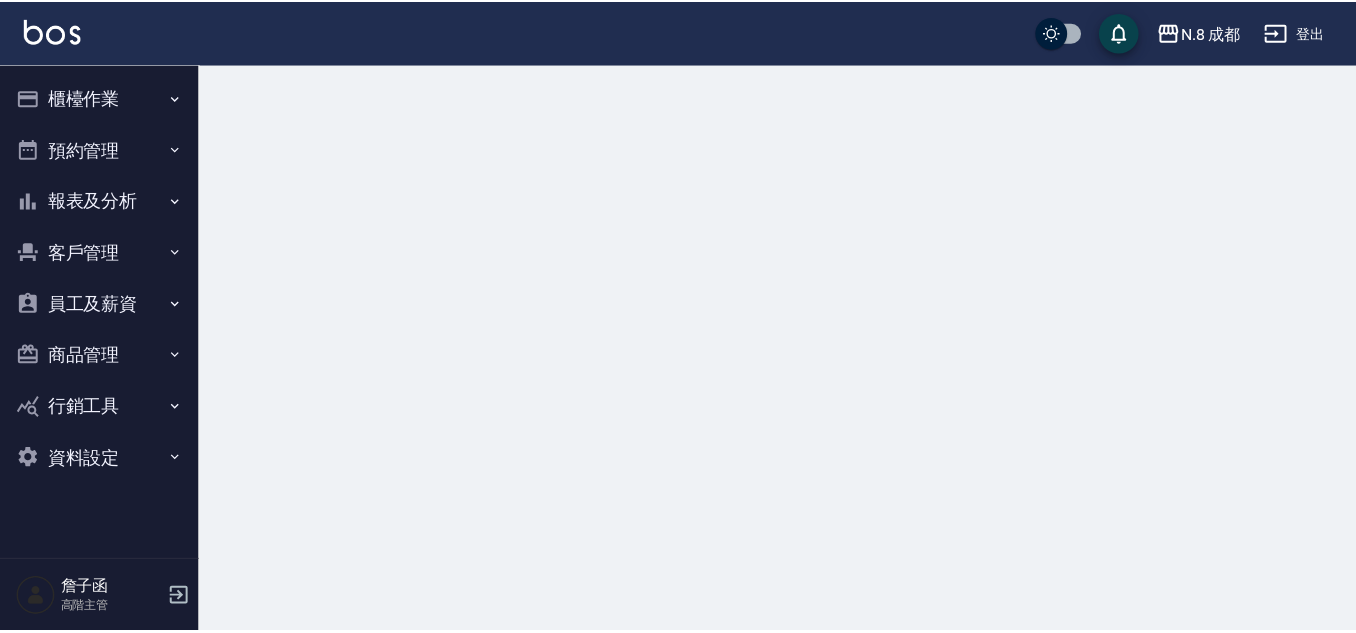 scroll, scrollTop: 0, scrollLeft: 0, axis: both 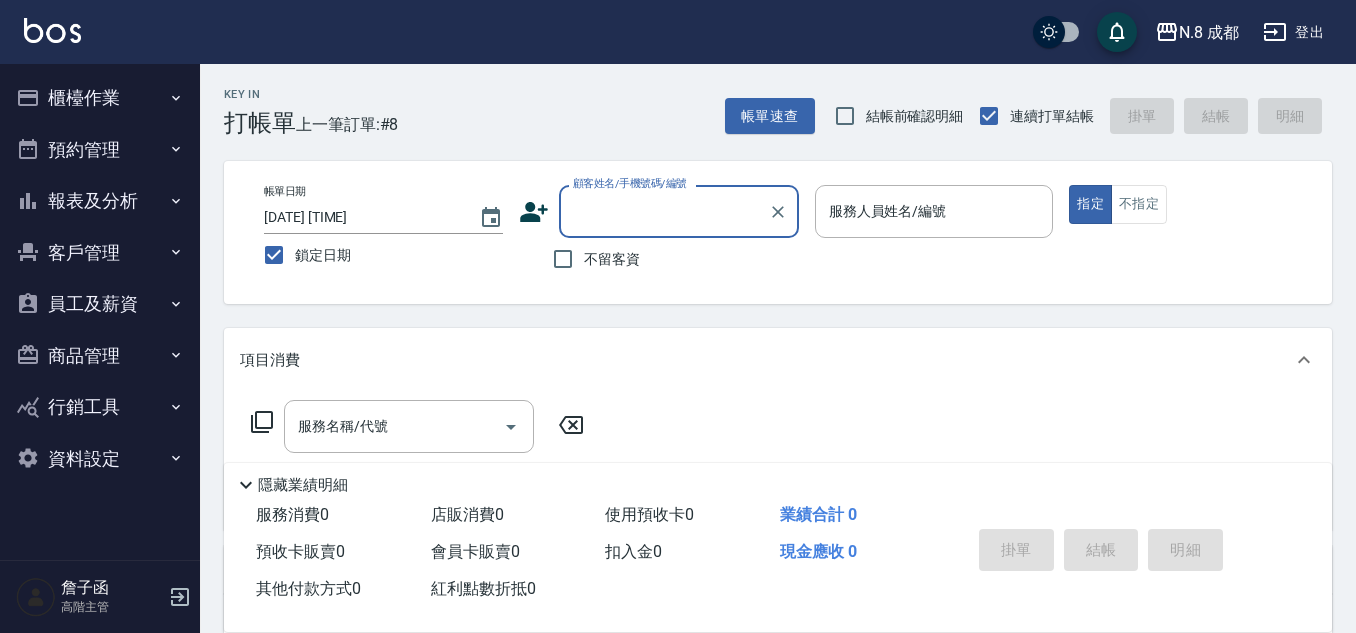click on "櫃檯作業" at bounding box center (100, 98) 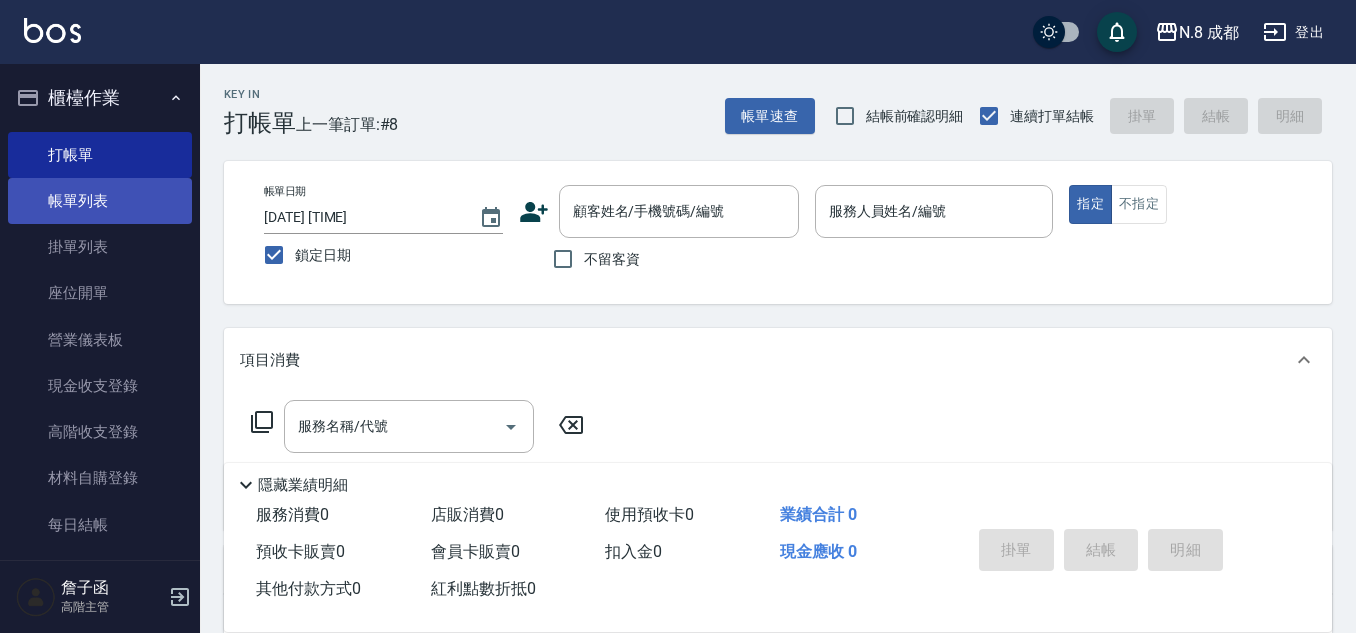 click on "帳單列表" at bounding box center (100, 201) 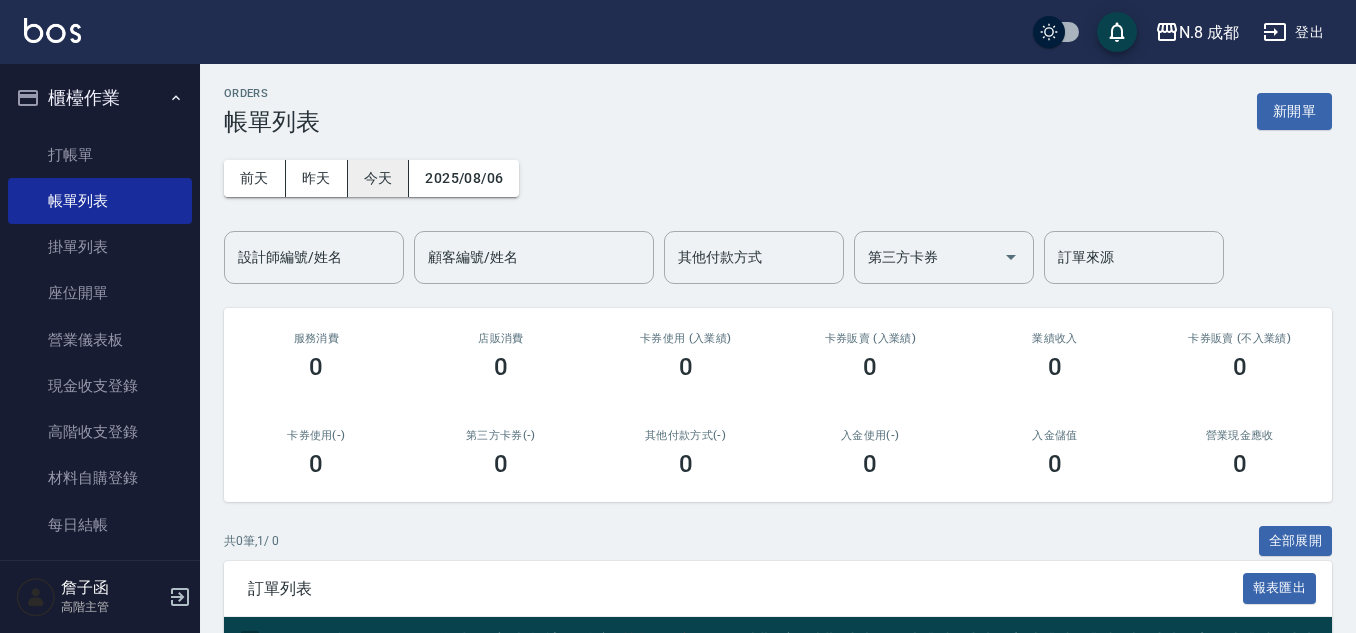 scroll, scrollTop: 0, scrollLeft: 0, axis: both 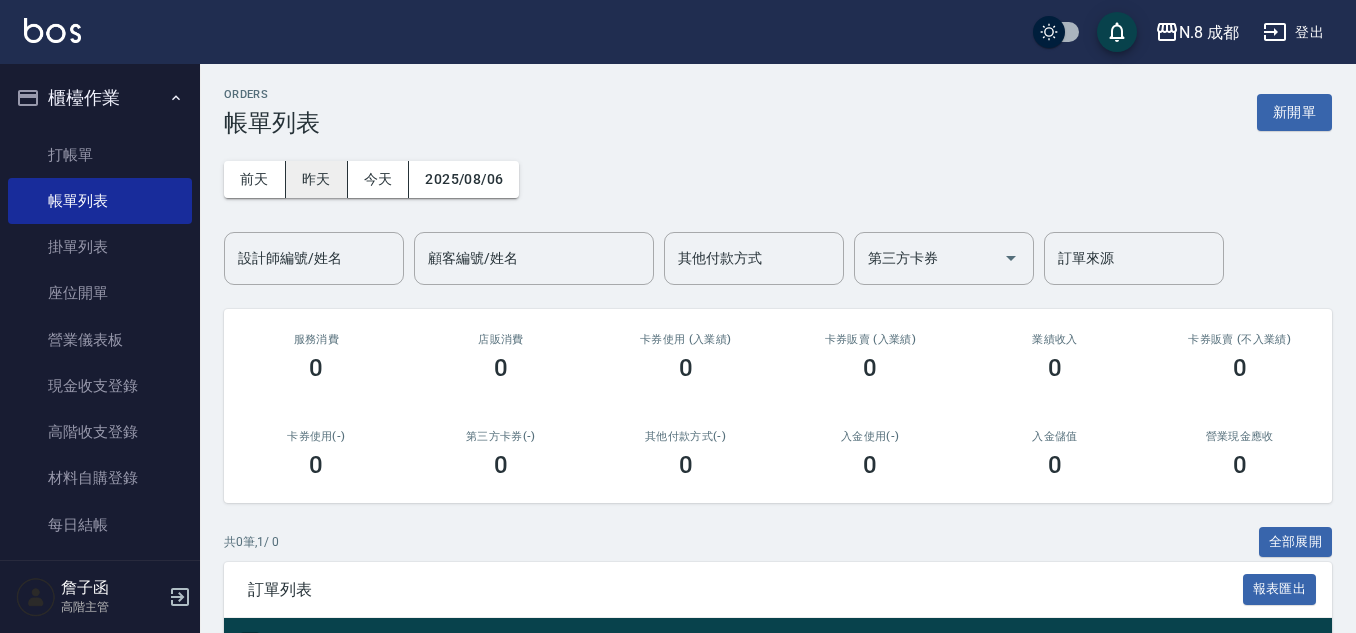 click on "昨天" at bounding box center [317, 179] 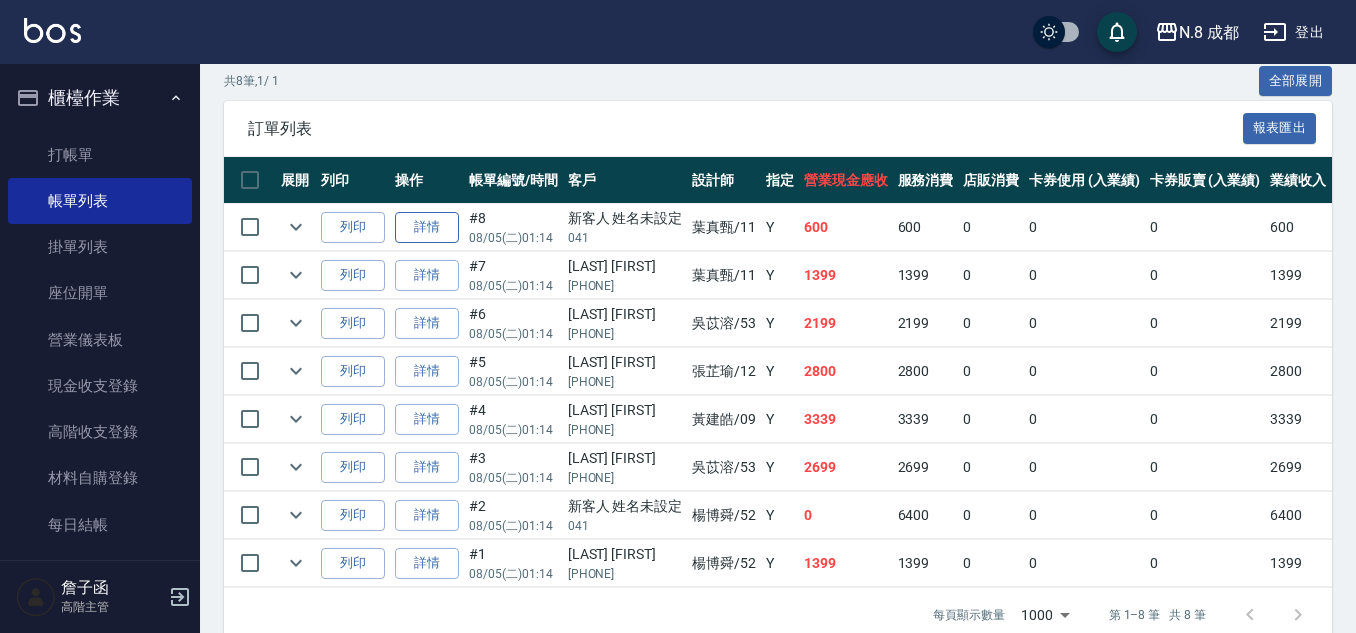 scroll, scrollTop: 509, scrollLeft: 0, axis: vertical 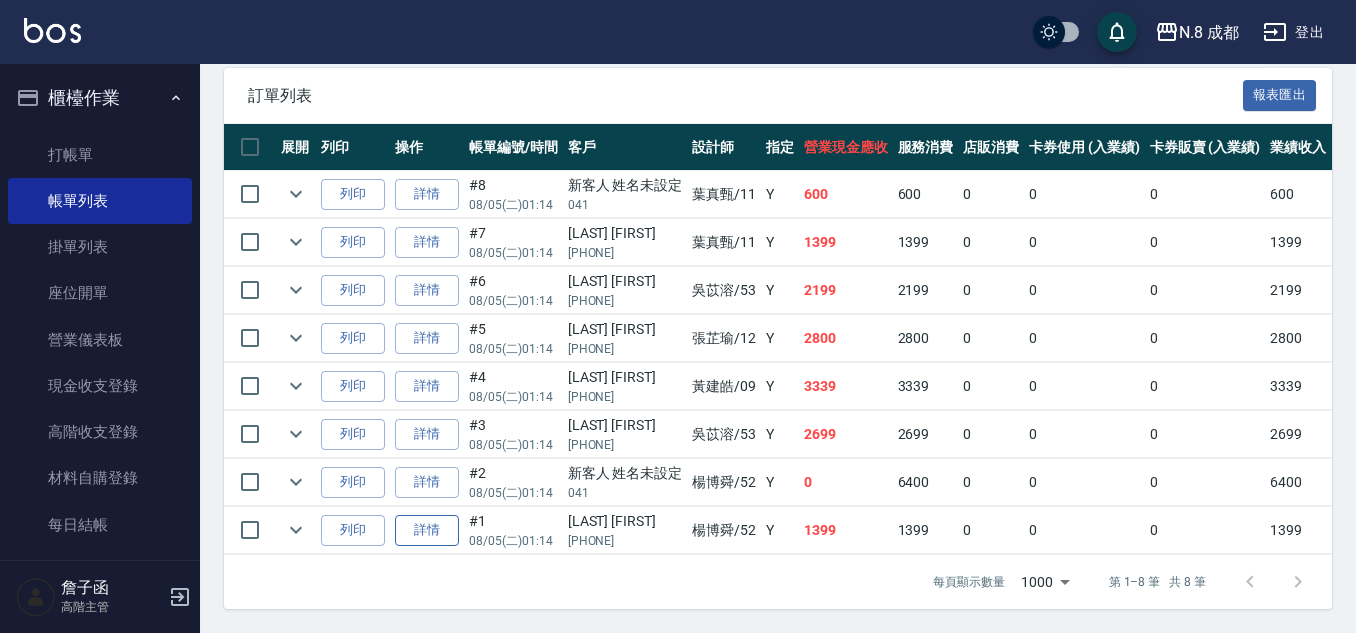 click on "詳情" at bounding box center (427, 530) 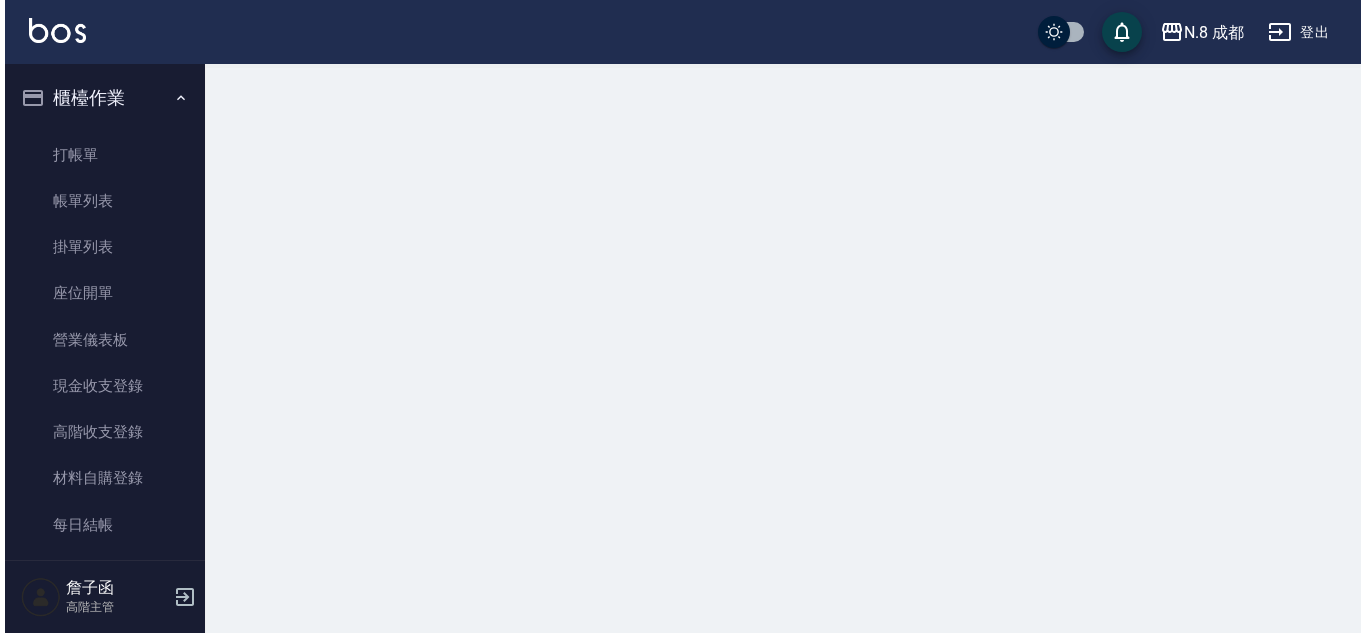 scroll, scrollTop: 0, scrollLeft: 0, axis: both 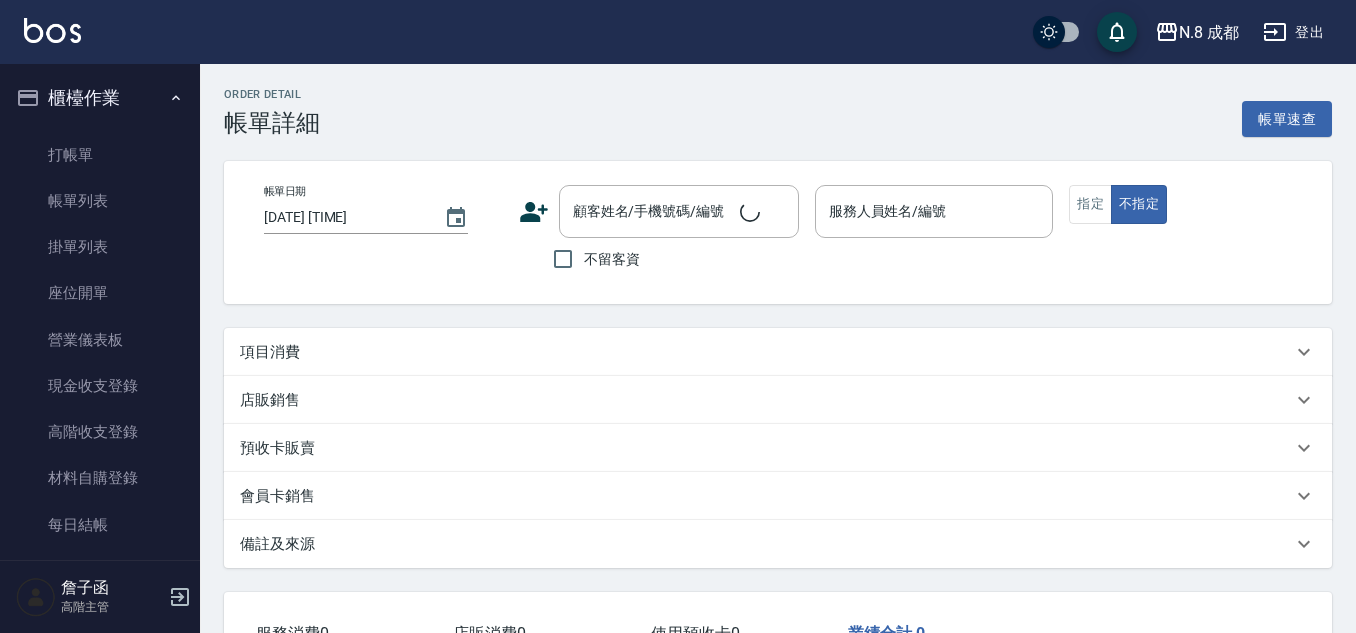 type on "[DATE] [TIME]" 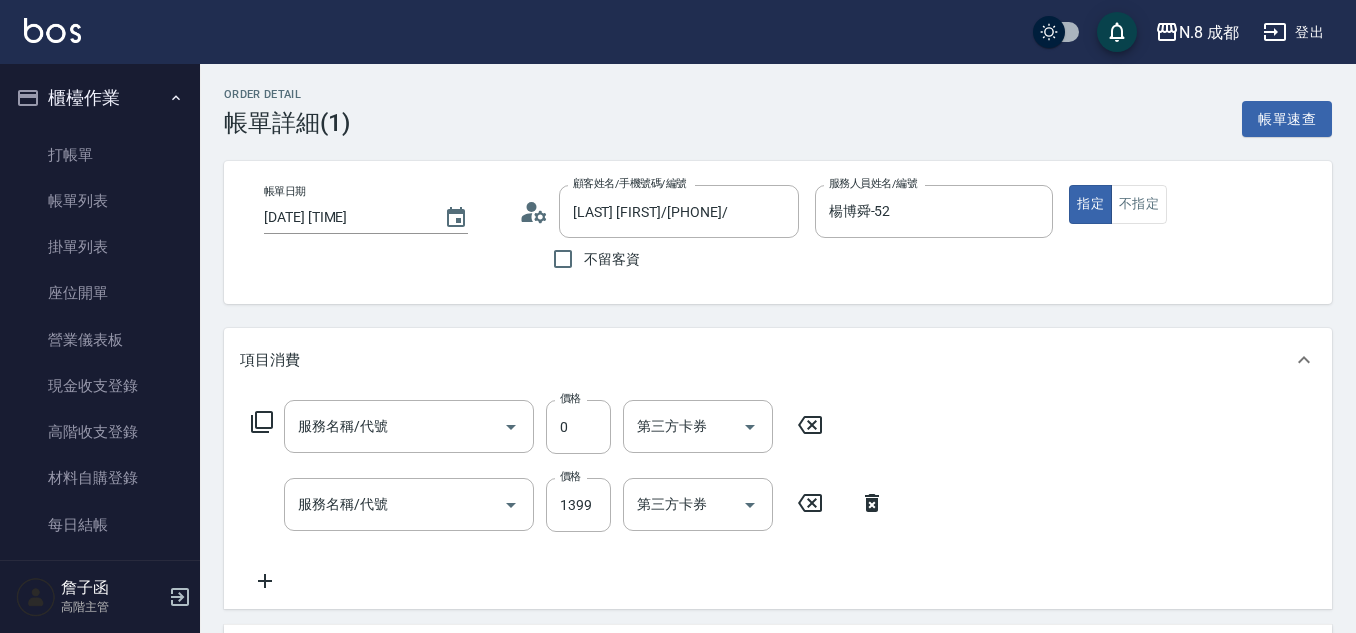 type on "[LAST] [FIRST]/[PHONE]/" 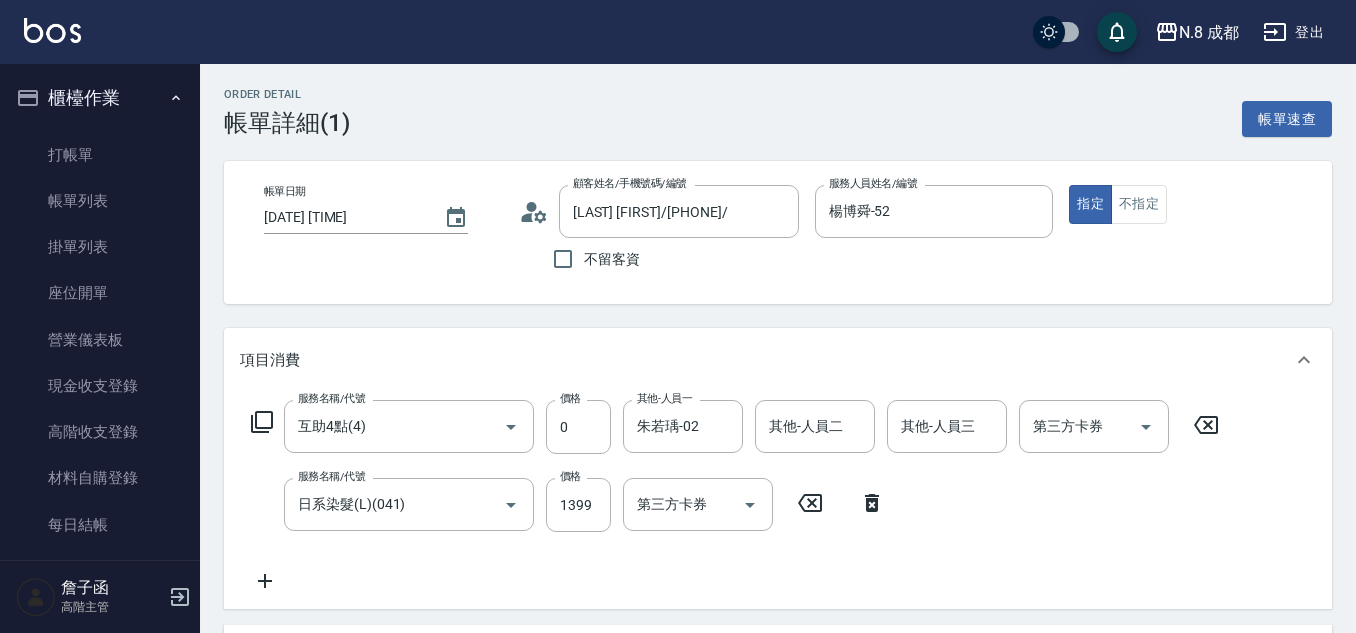 click 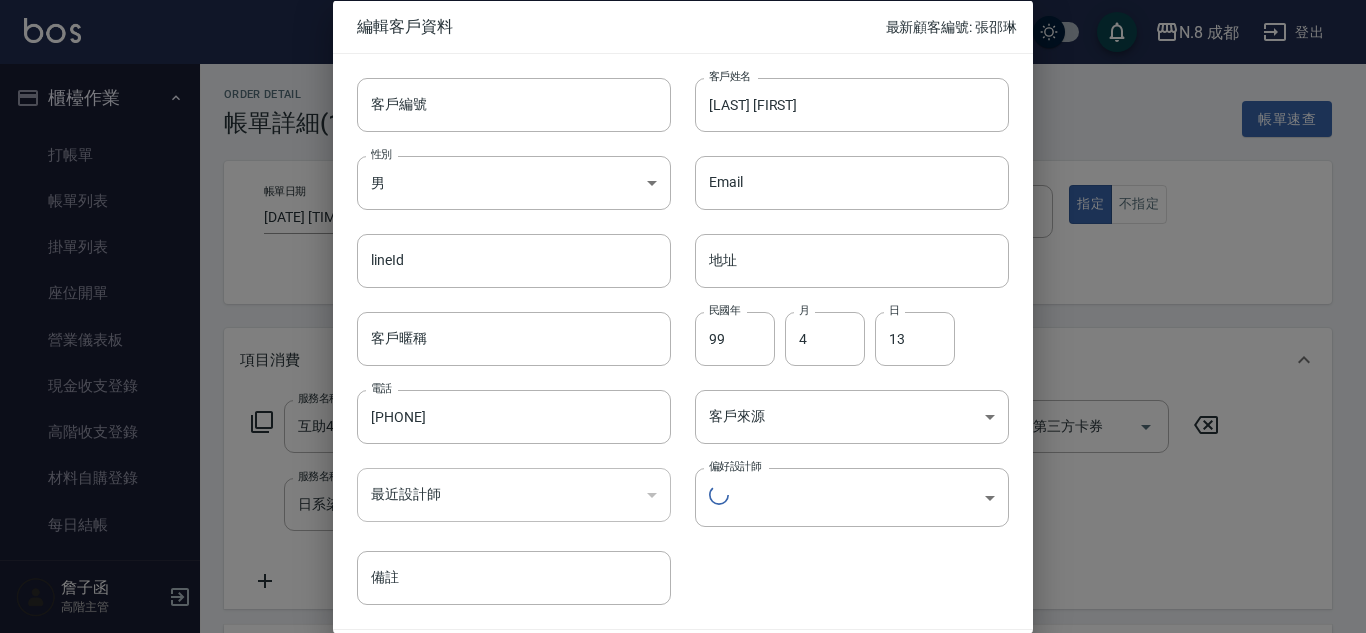 type 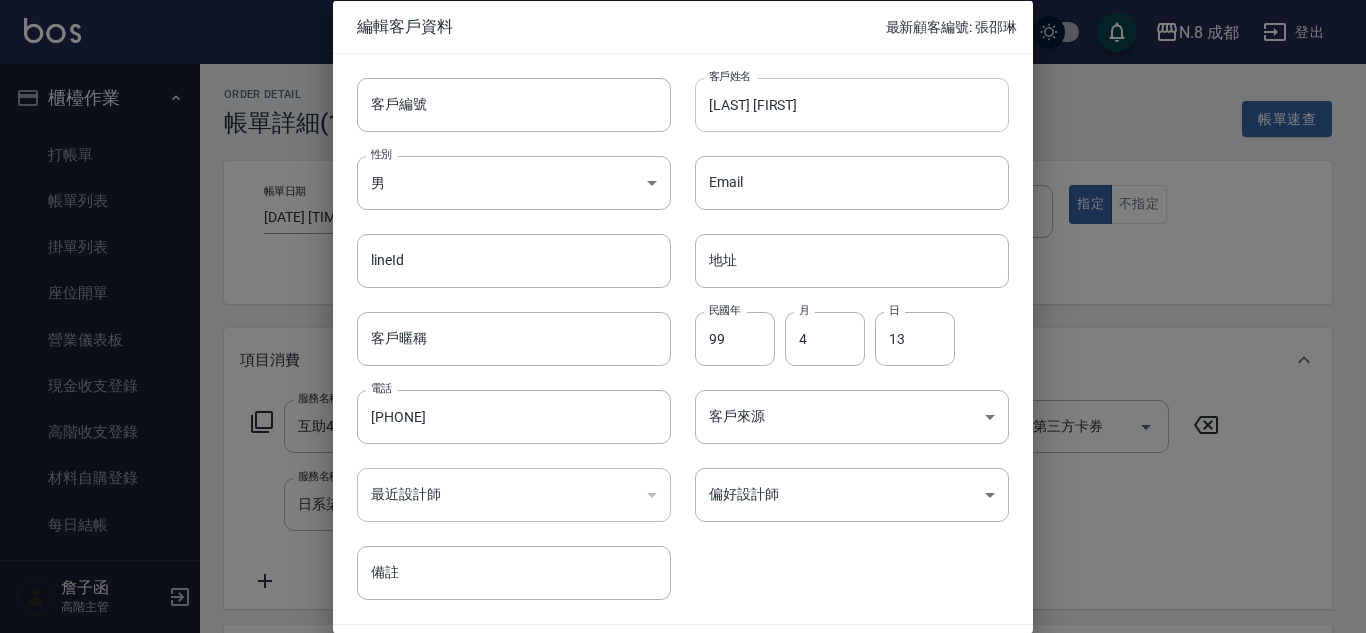 click on "[LAST] [FIRST]" at bounding box center (852, 104) 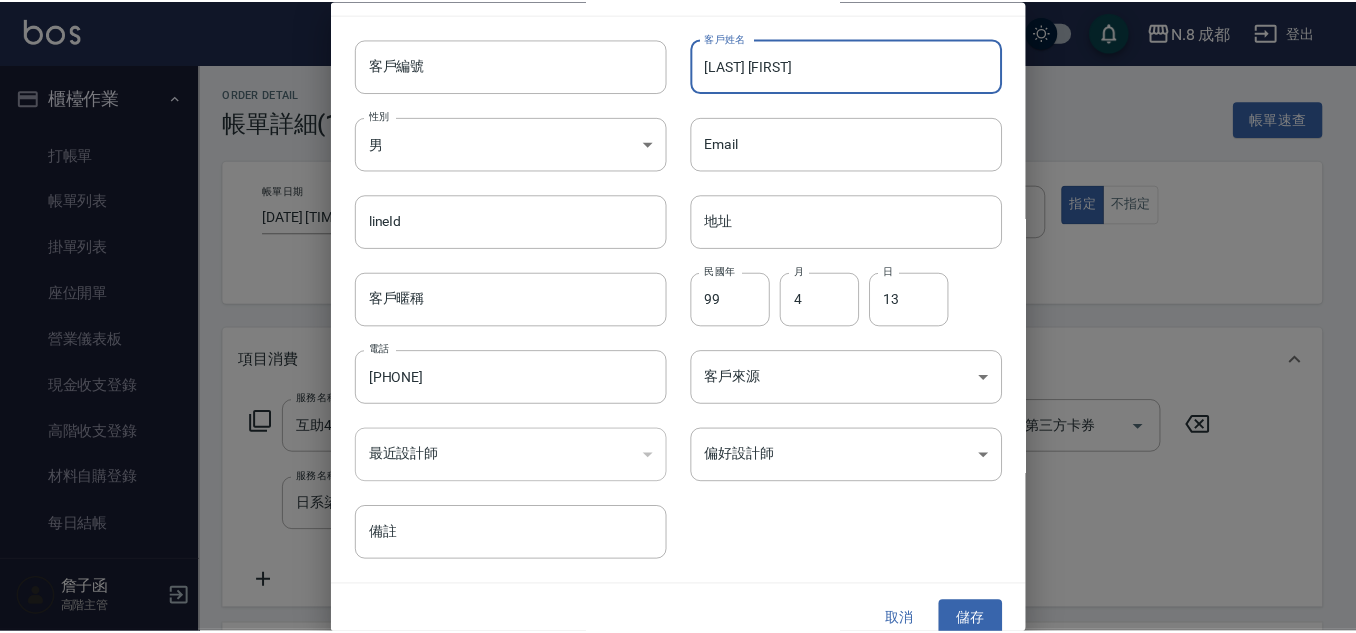 scroll, scrollTop: 60, scrollLeft: 0, axis: vertical 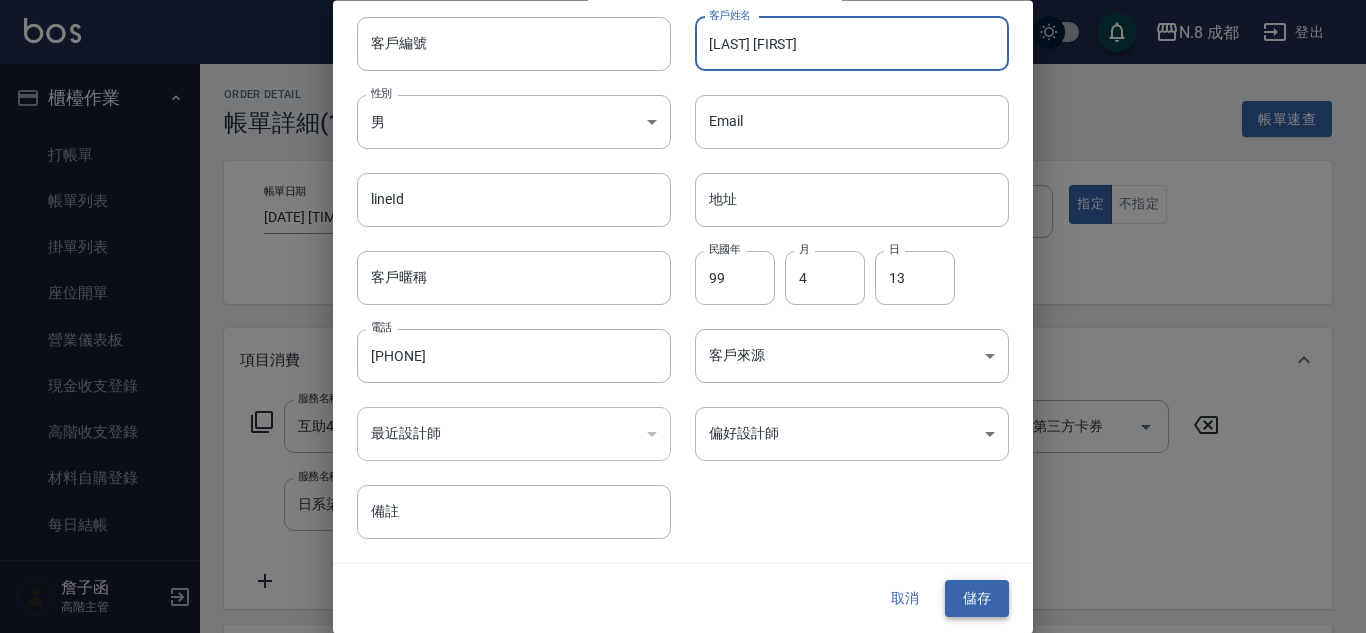type on "[LAST] [FIRST]" 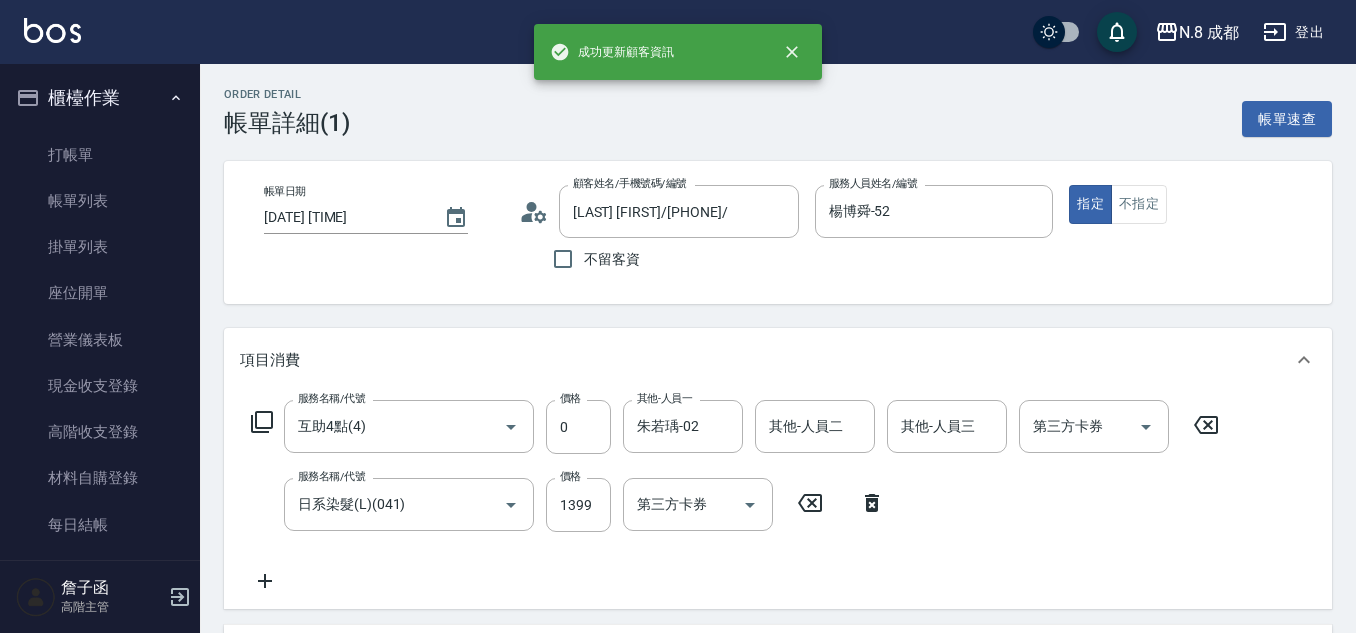 type on "[LAST] [FIRST]/[PHONE]/" 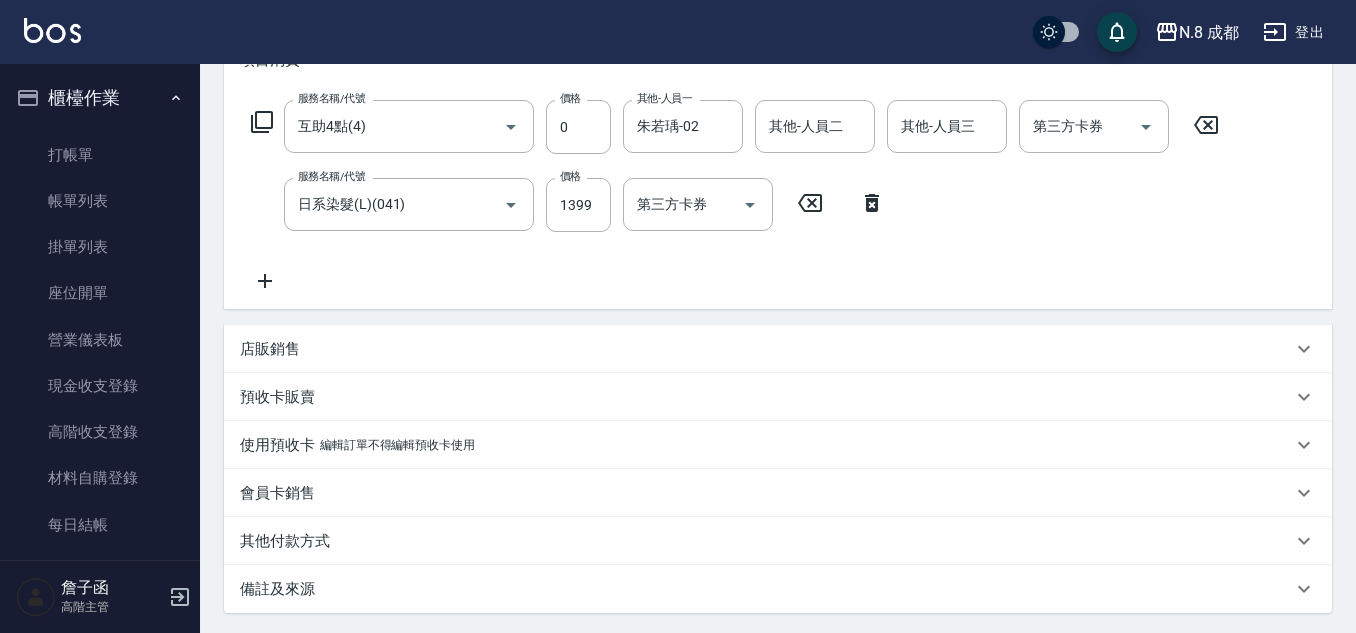 scroll, scrollTop: 496, scrollLeft: 0, axis: vertical 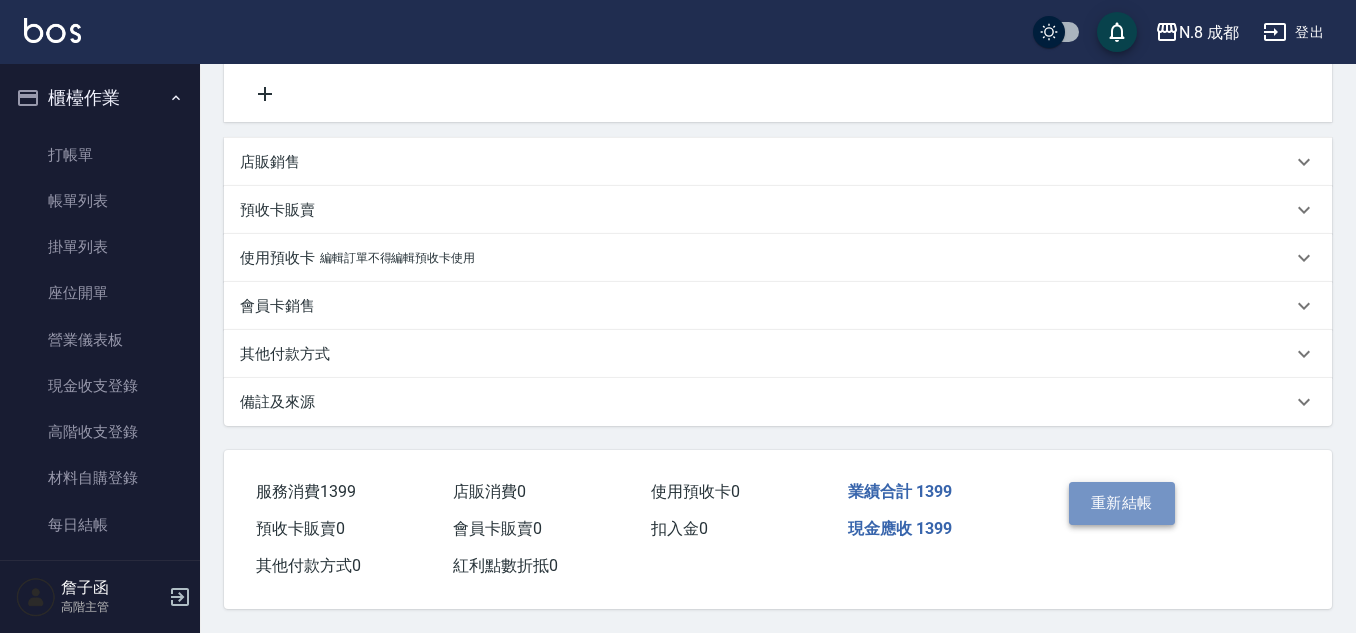 click on "重新結帳" at bounding box center [1122, 503] 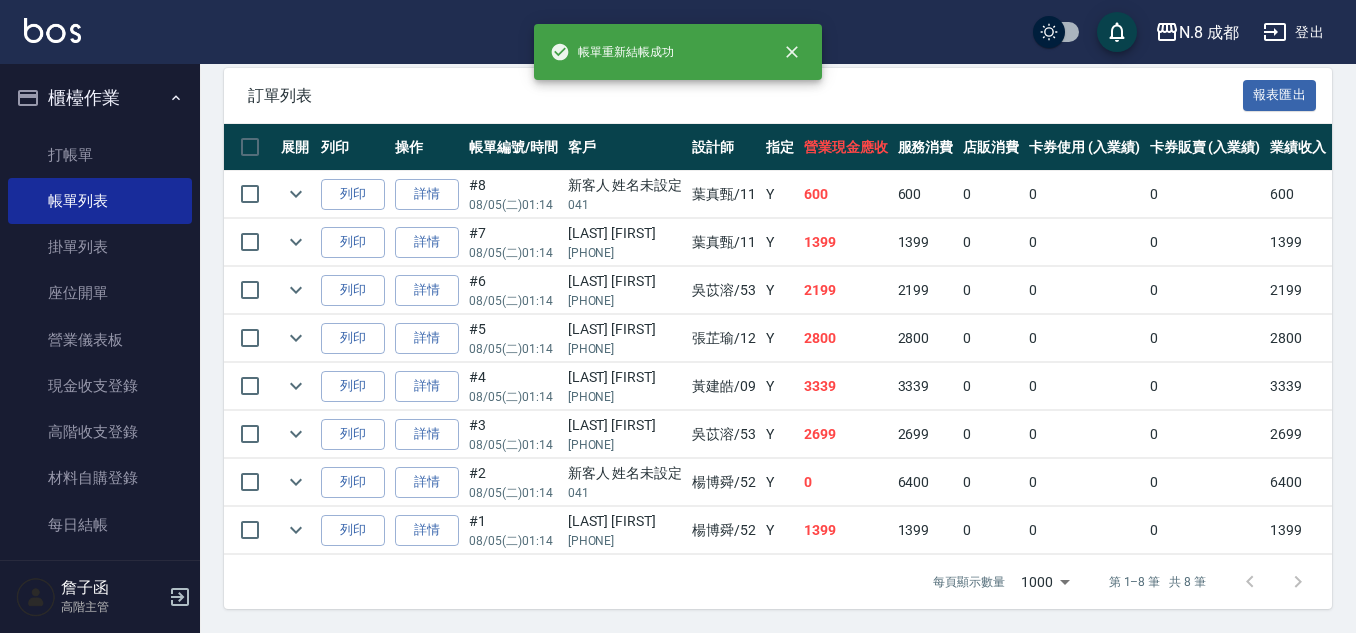 scroll, scrollTop: 509, scrollLeft: 0, axis: vertical 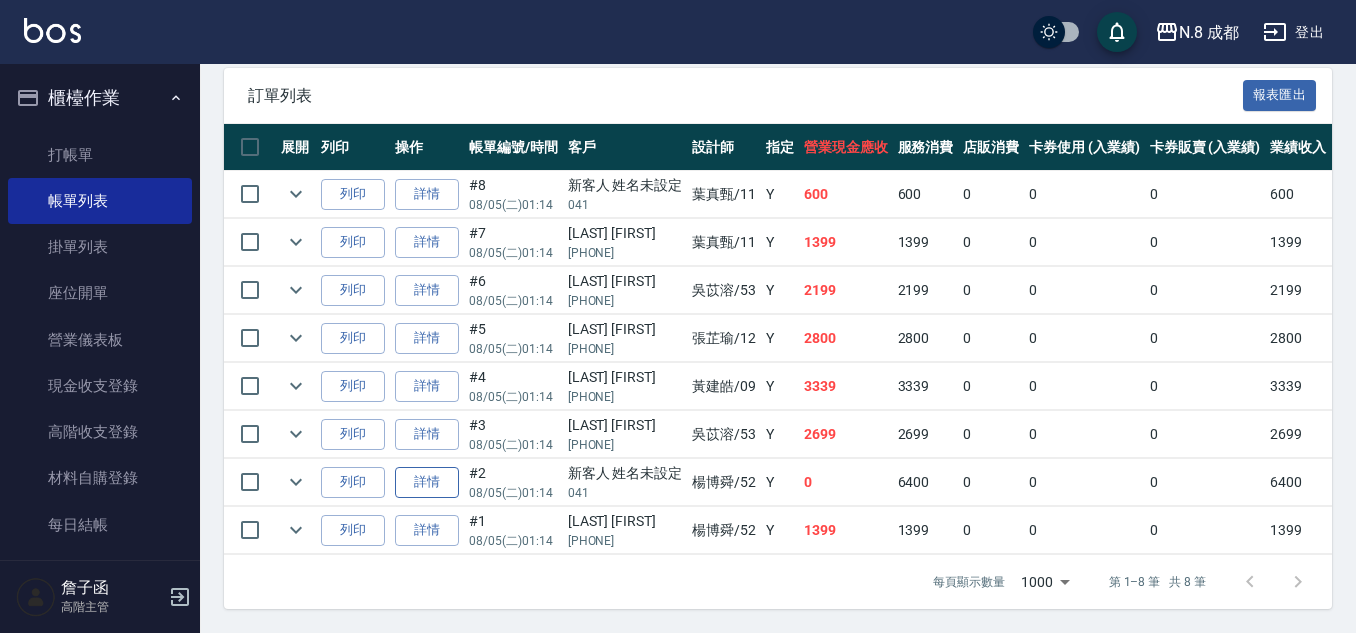 click on "詳情" at bounding box center [427, 482] 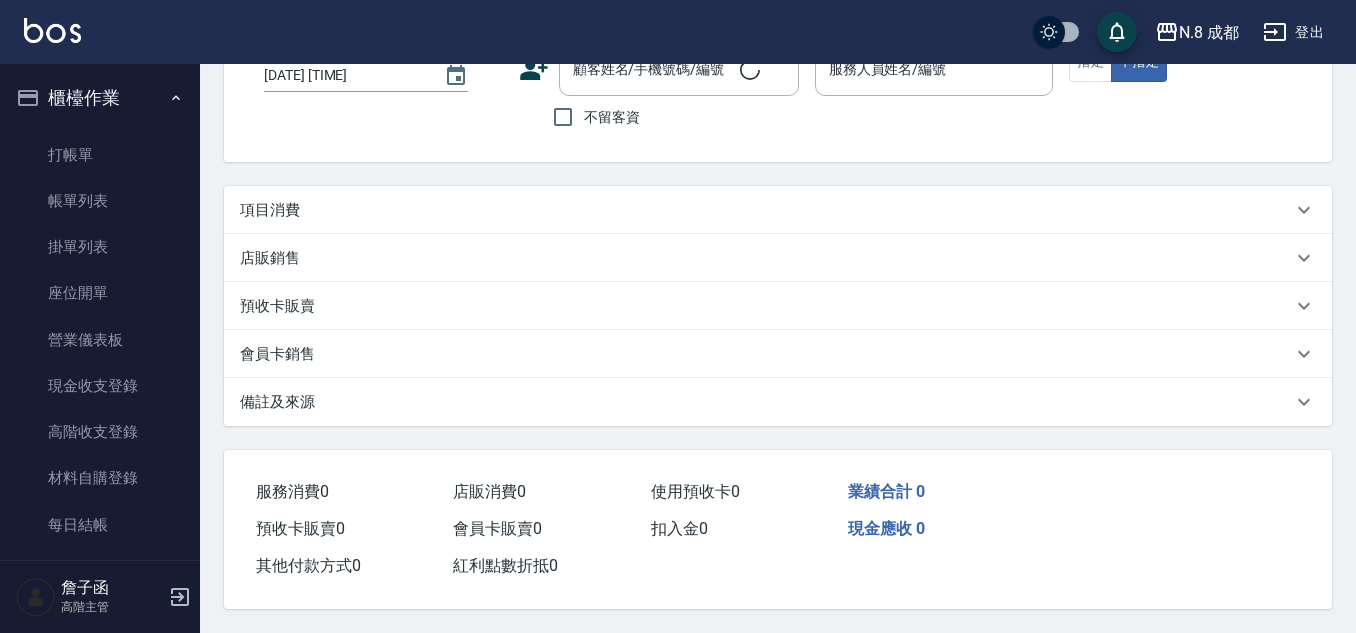 scroll, scrollTop: 0, scrollLeft: 0, axis: both 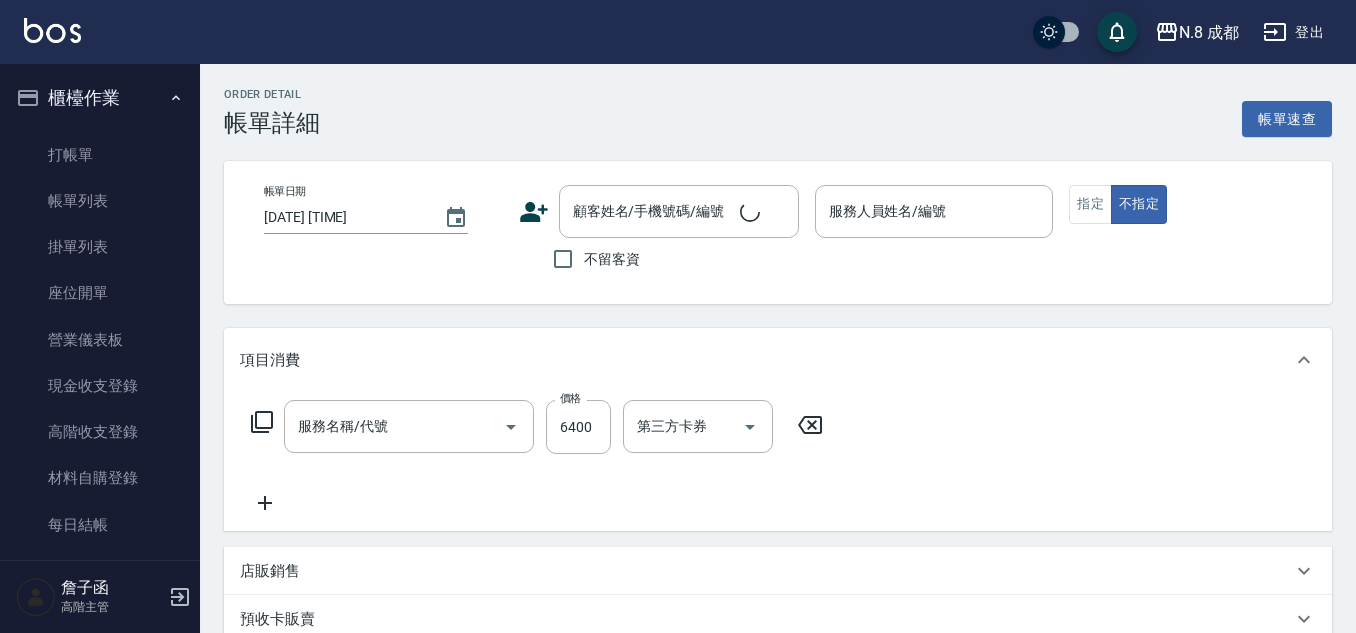 type on "[DATE] [TIME]" 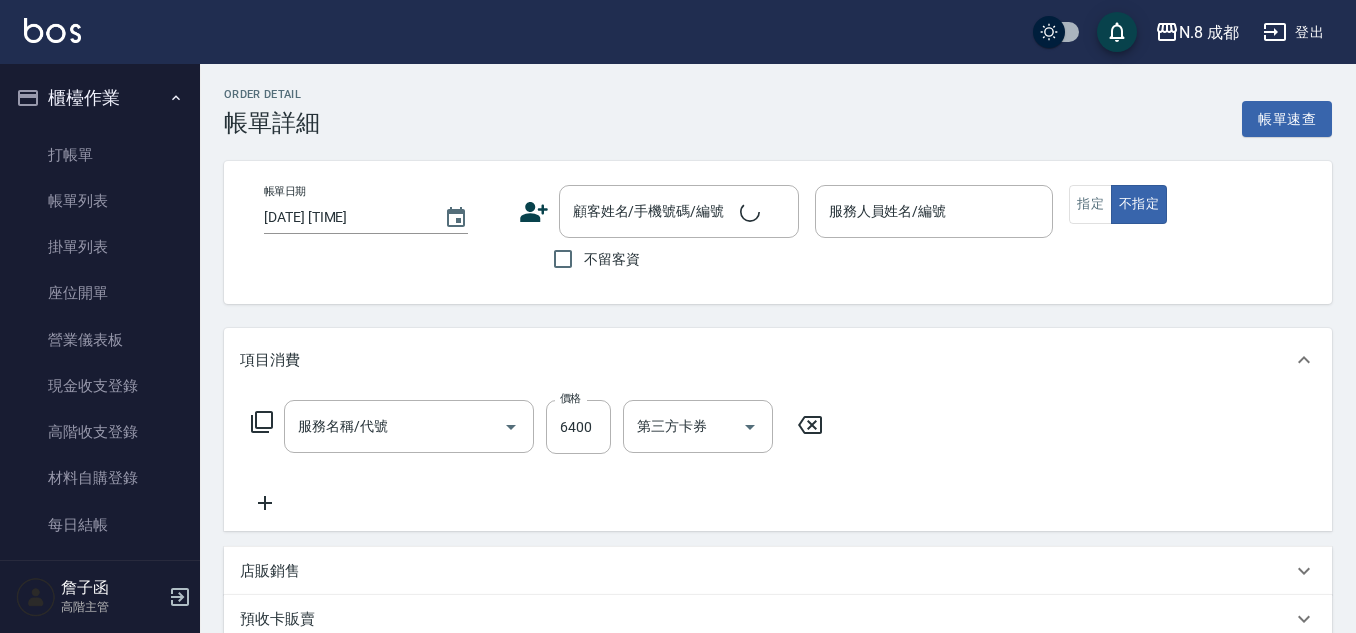 type on "楊博舜-52" 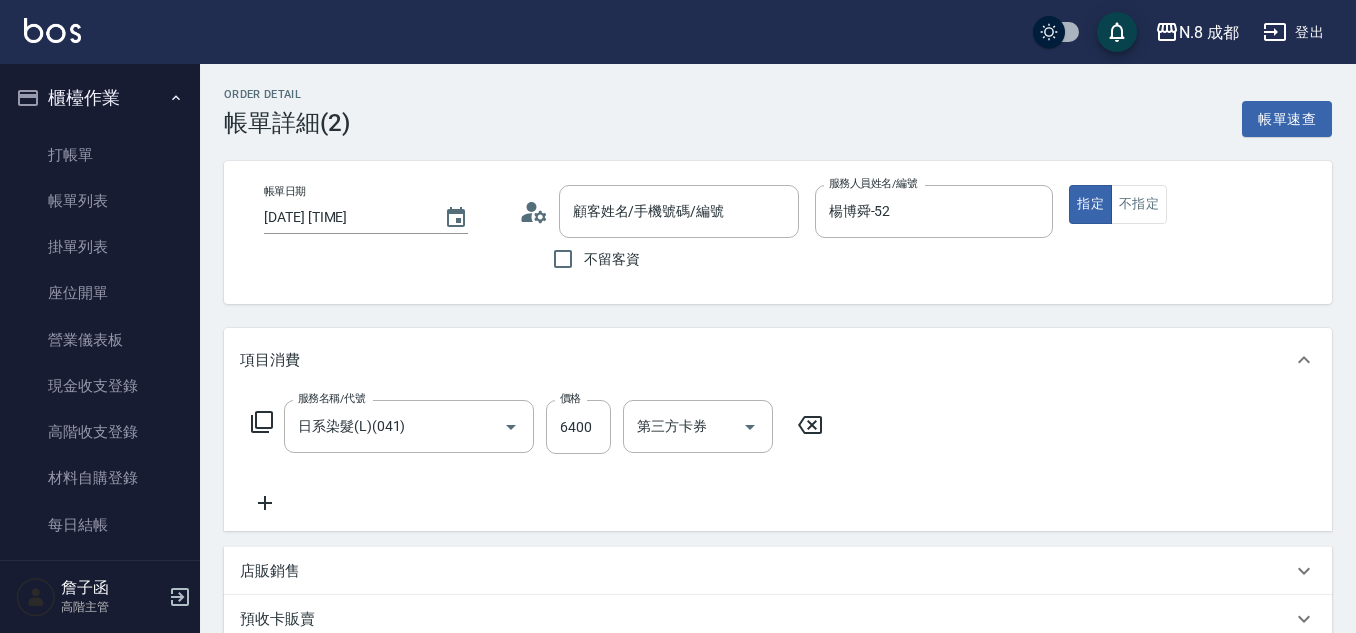 type on "新客人 姓名未設定/[CODE]/null" 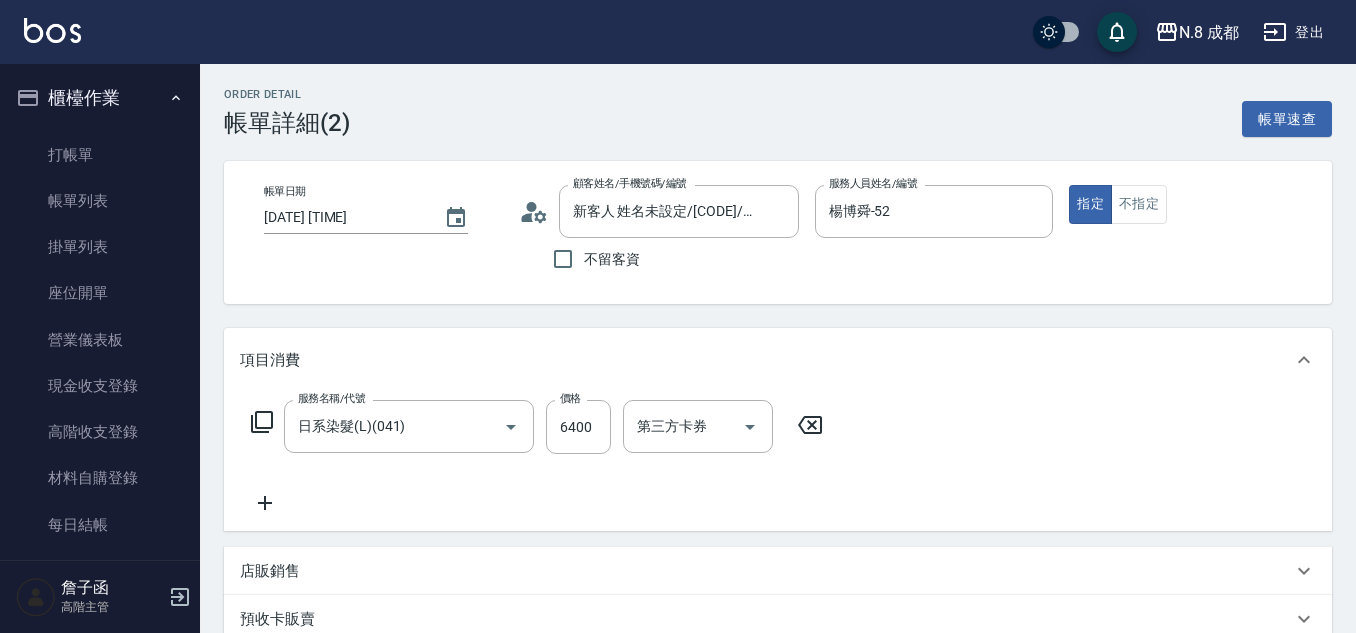 click 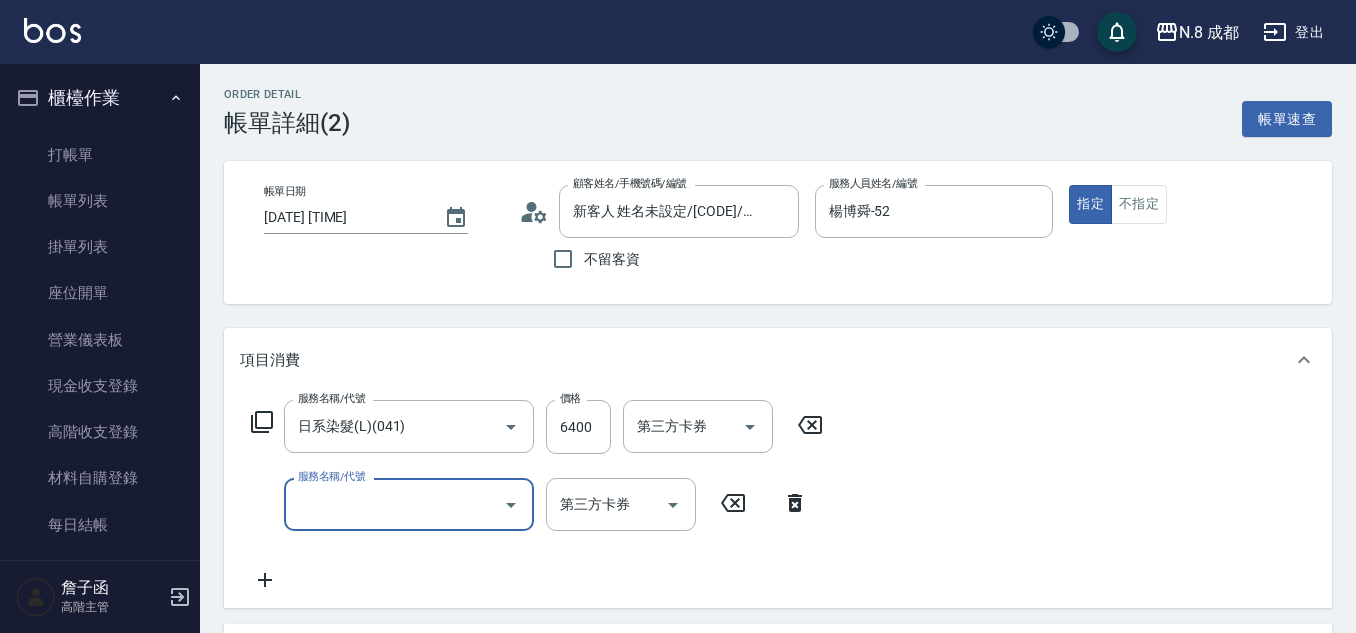 click on "服務名稱/代號" at bounding box center (394, 504) 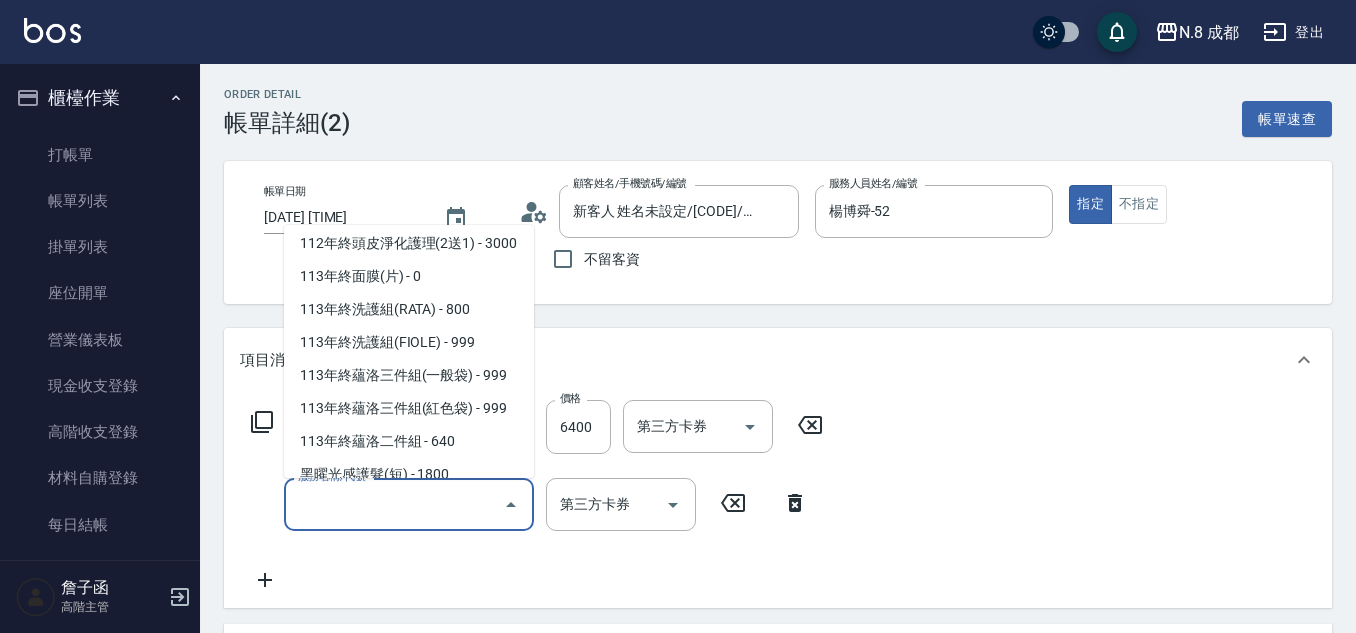 scroll, scrollTop: 2697, scrollLeft: 0, axis: vertical 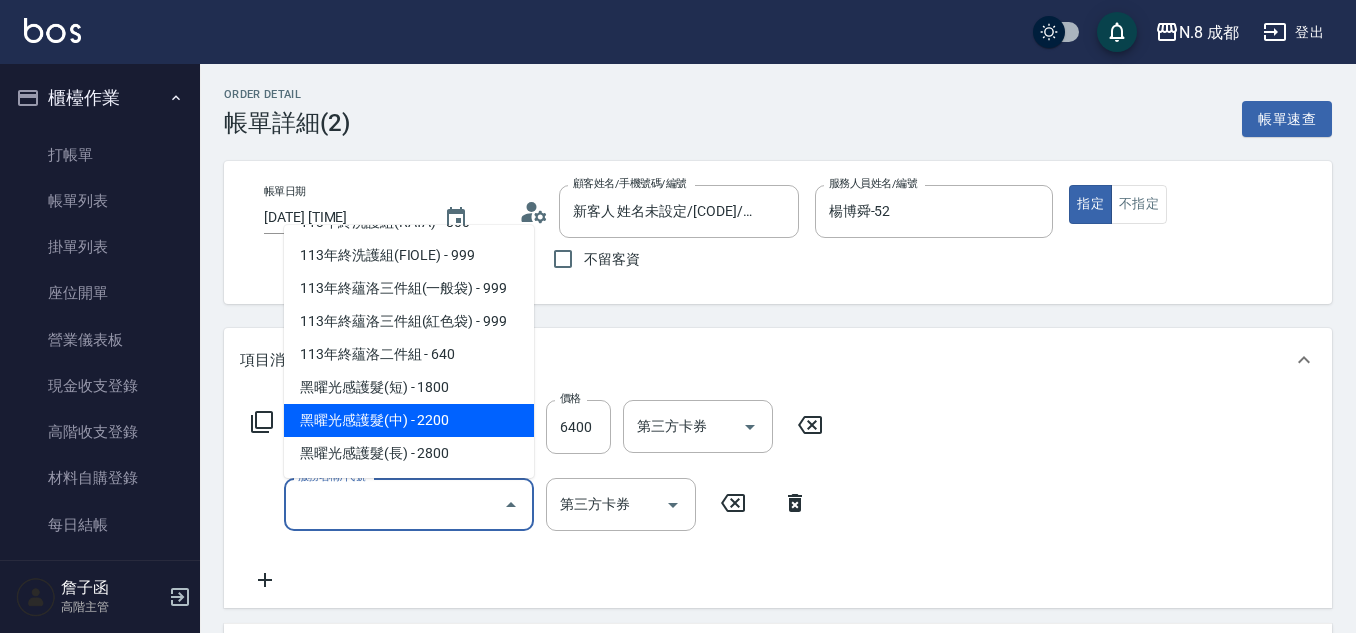 click on "黑曜光感護髮(中) - 2200" at bounding box center [409, 420] 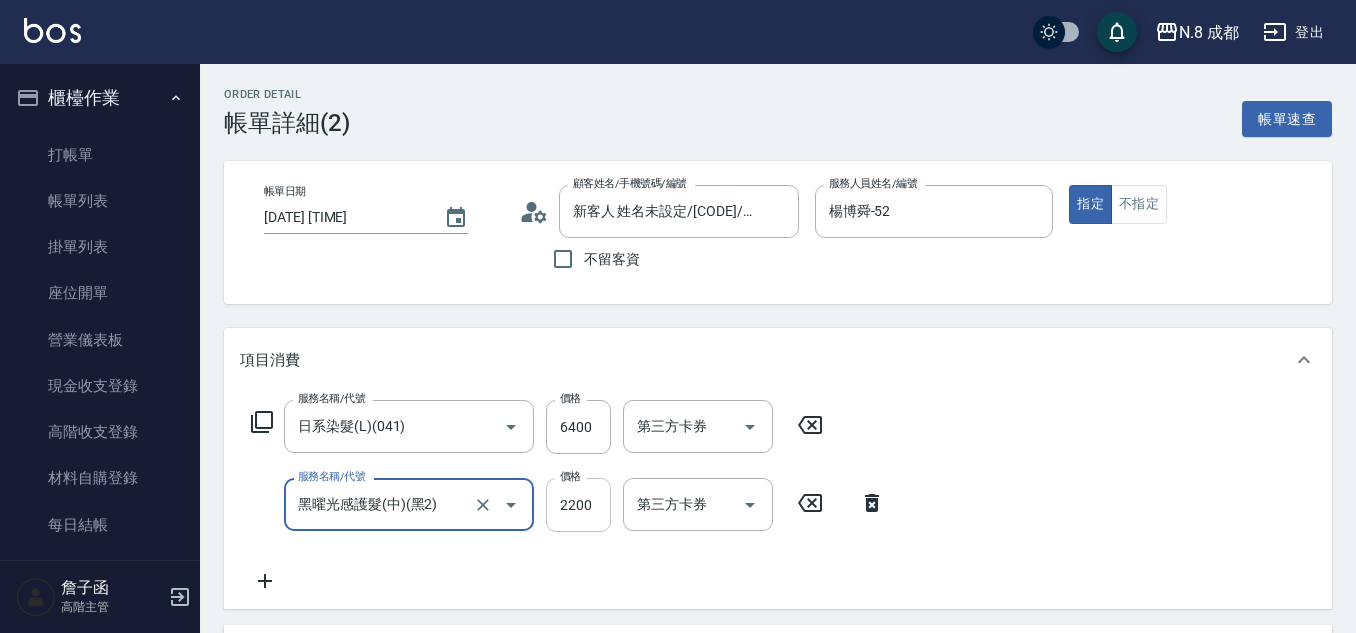 click on "2200" at bounding box center [578, 505] 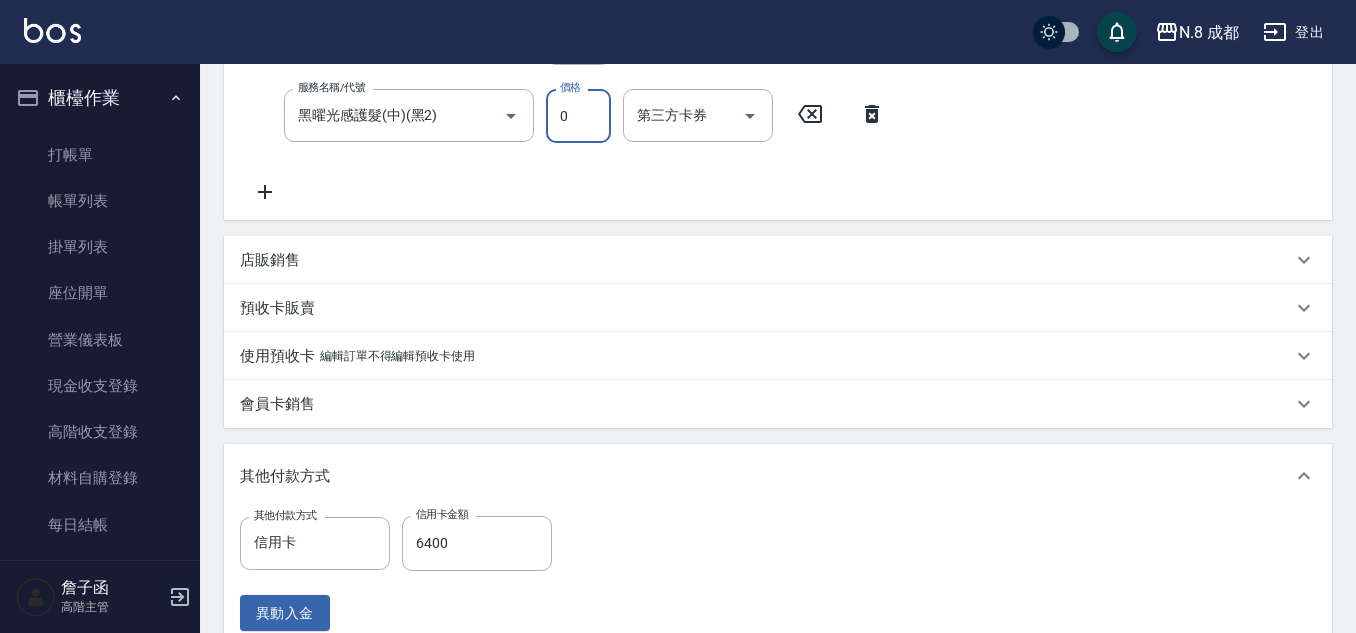scroll, scrollTop: 600, scrollLeft: 0, axis: vertical 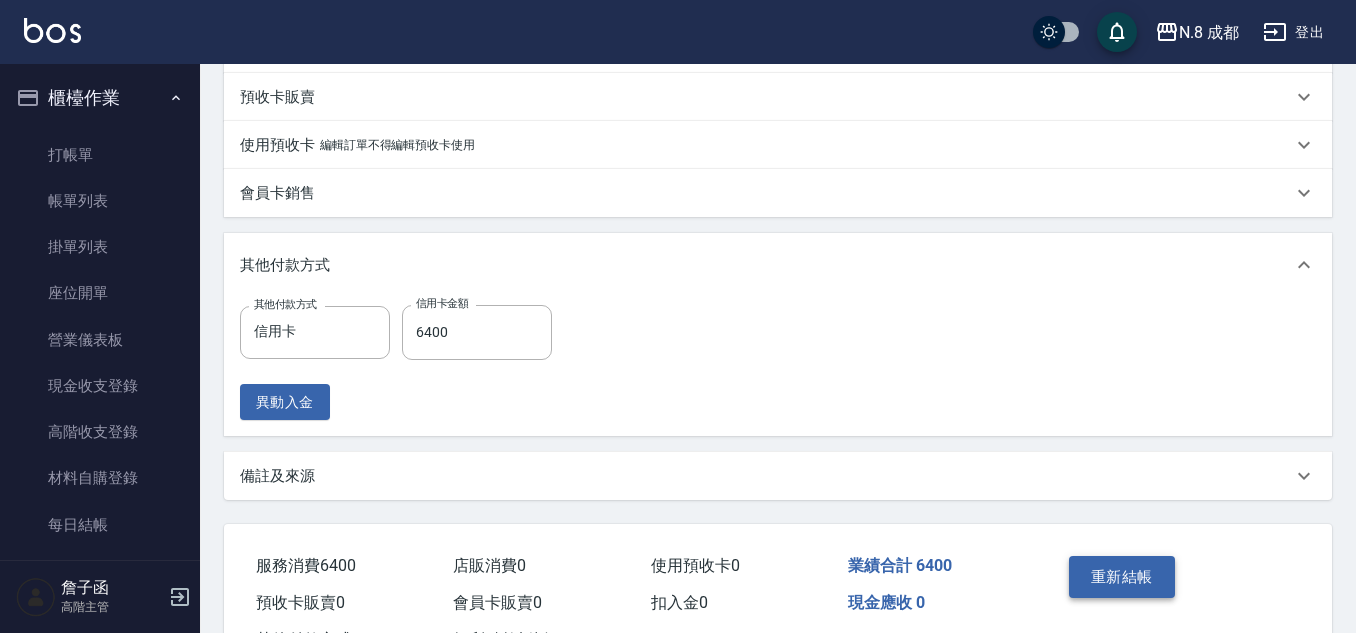 type on "0" 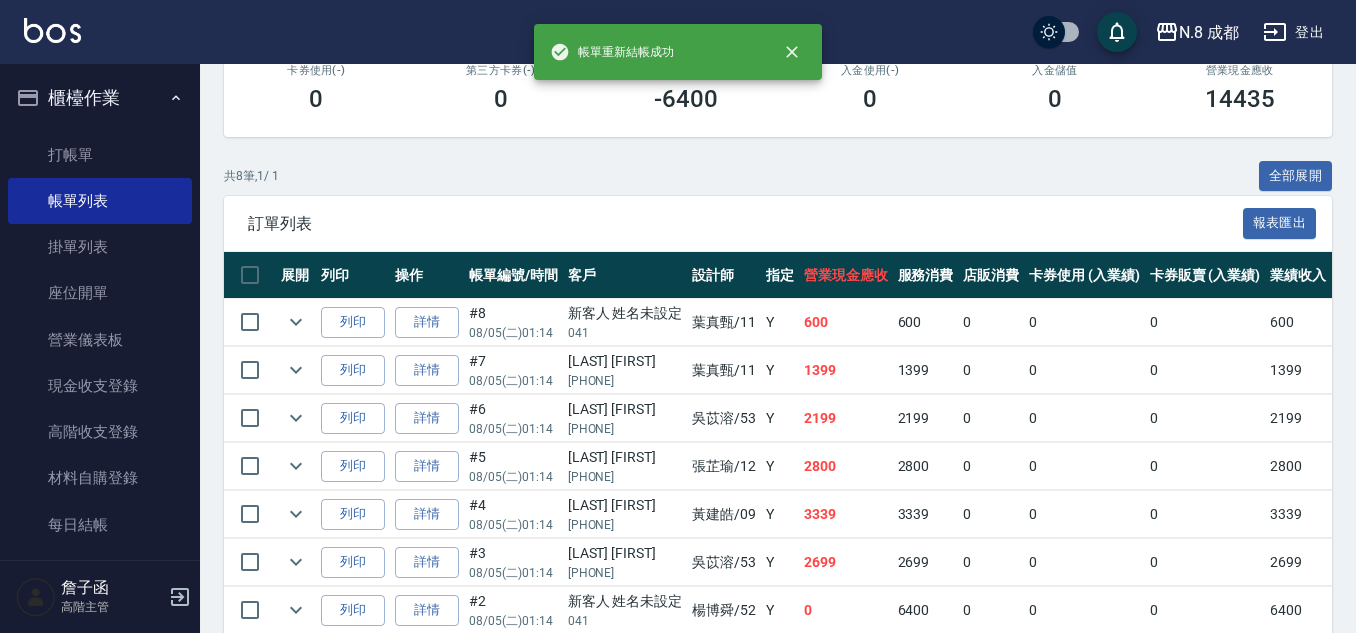 scroll, scrollTop: 500, scrollLeft: 0, axis: vertical 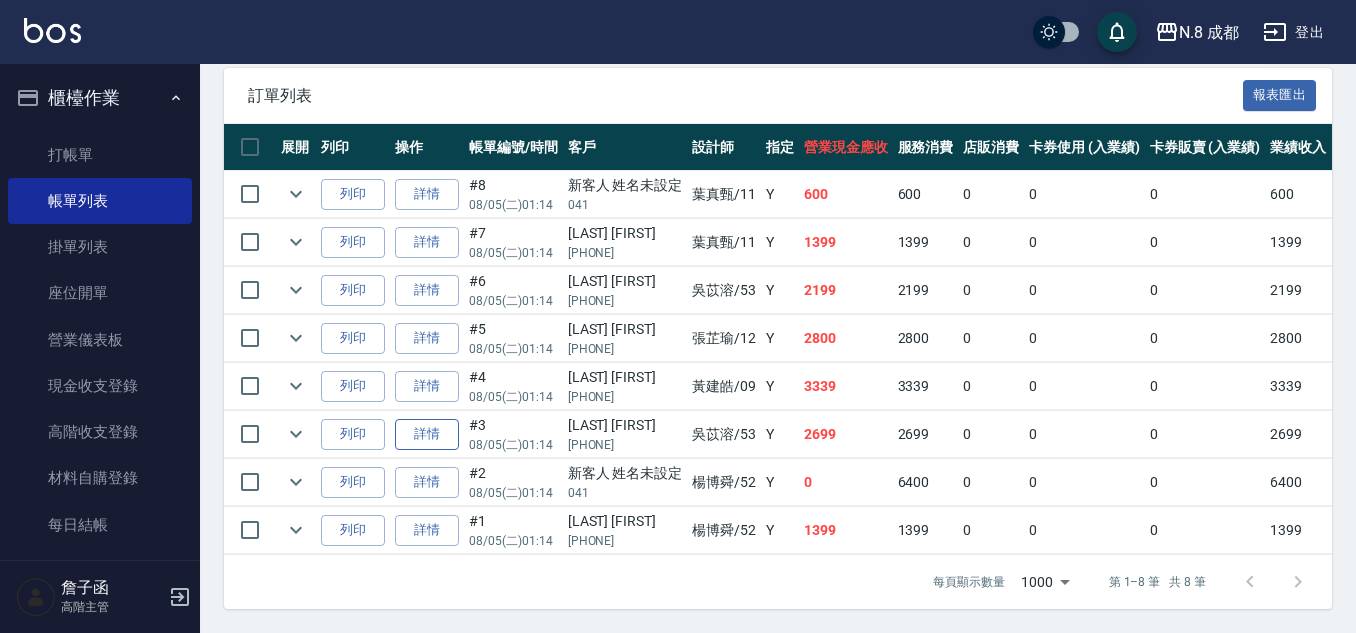 click on "詳情" at bounding box center [427, 434] 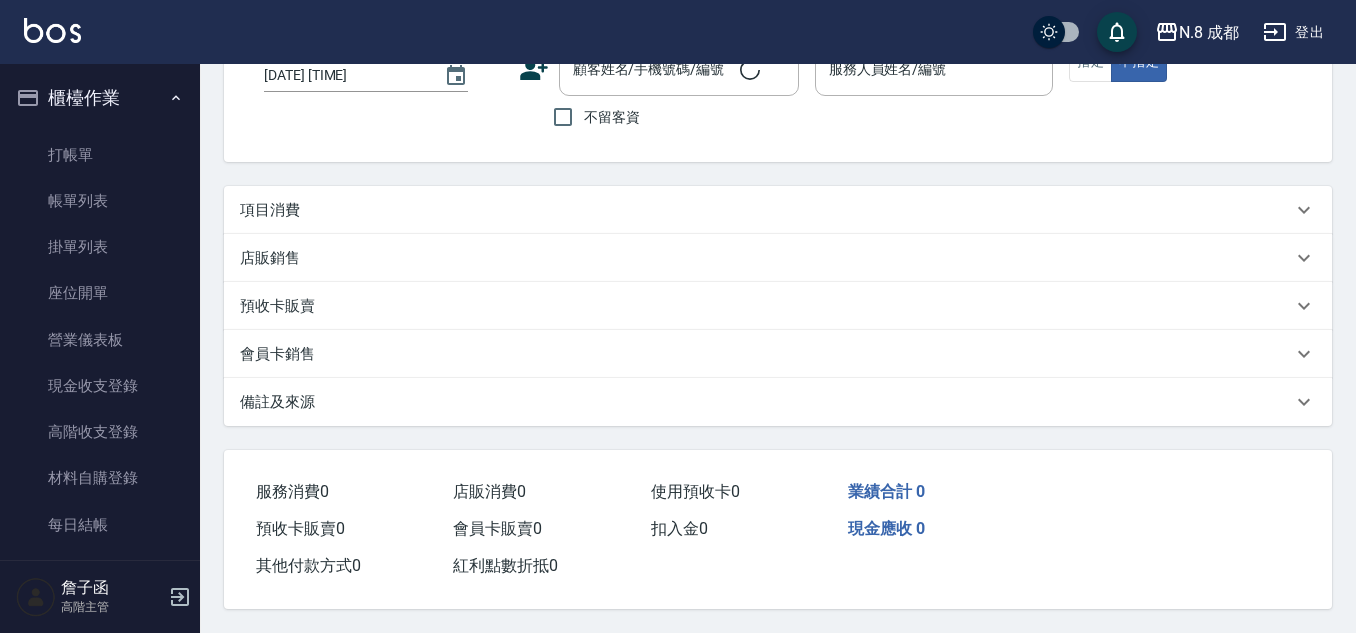 scroll, scrollTop: 0, scrollLeft: 0, axis: both 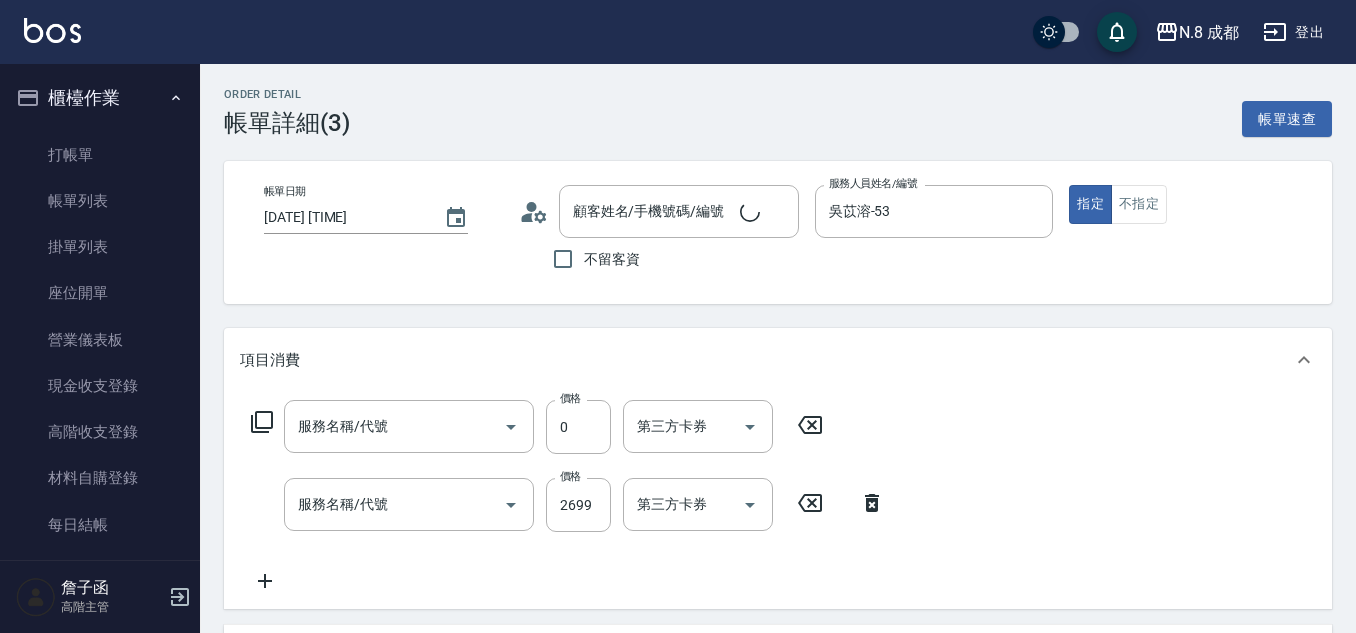 type on "[DATE] [TIME]" 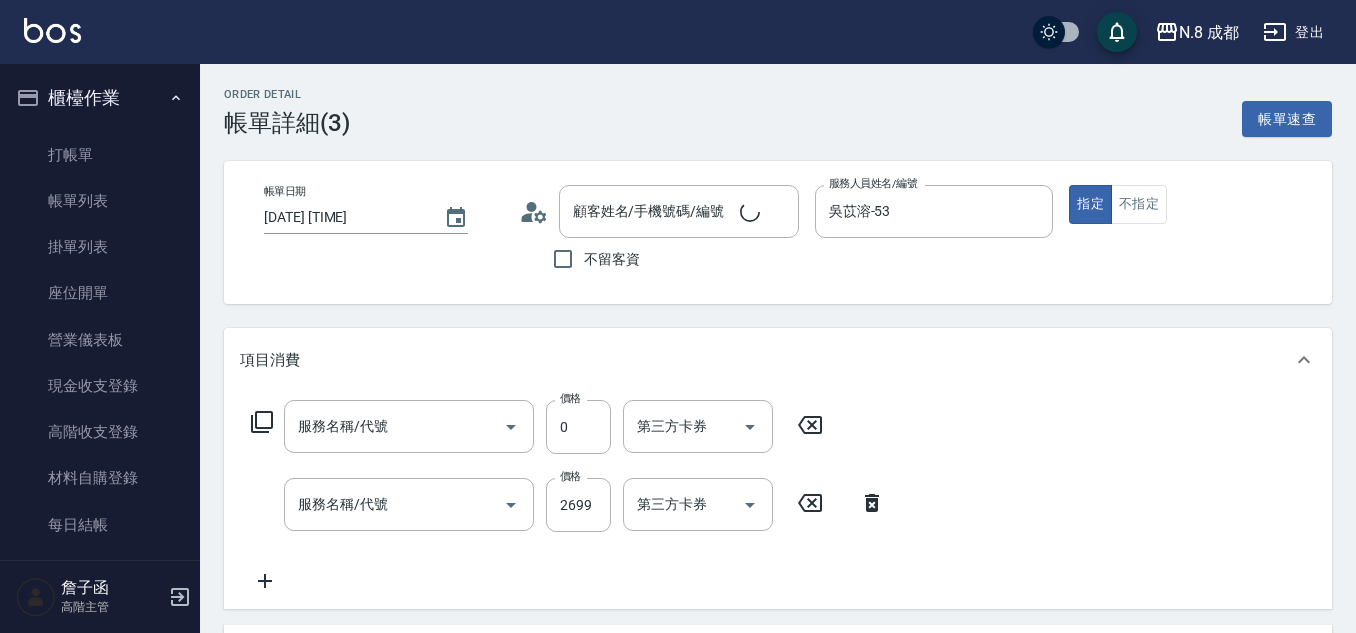 type on "吳苡溶-53" 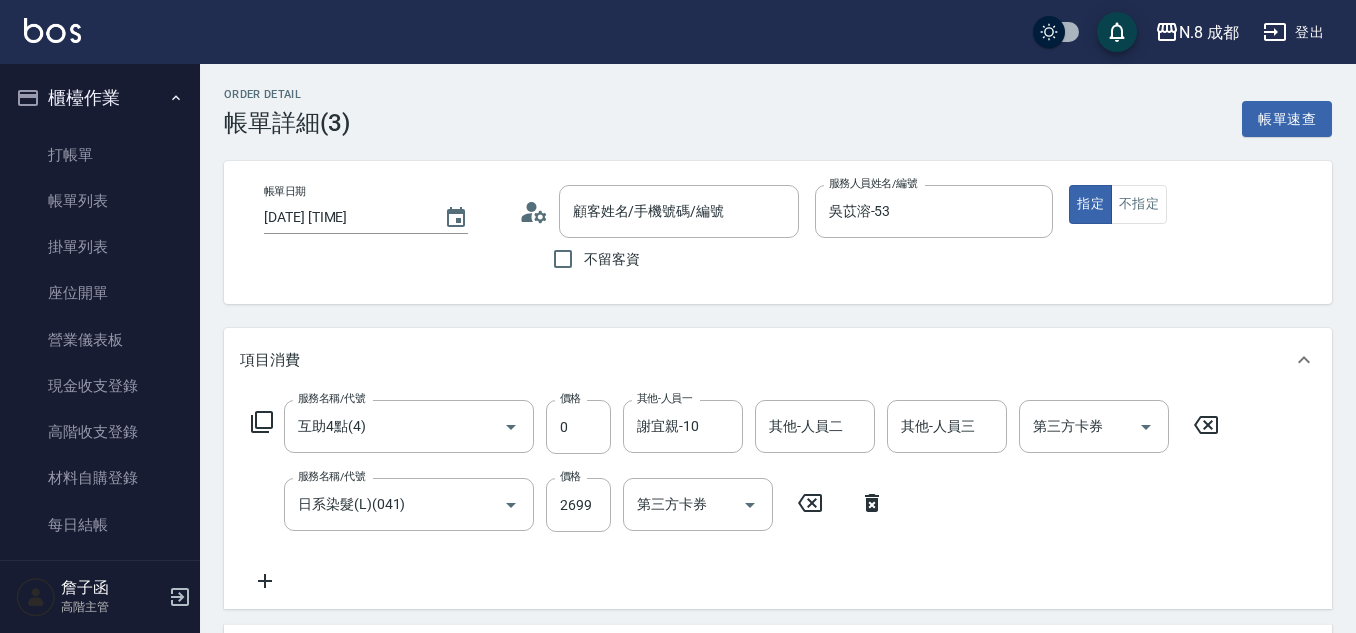 type on "[LAST] [FIRST]/[PHONE]/" 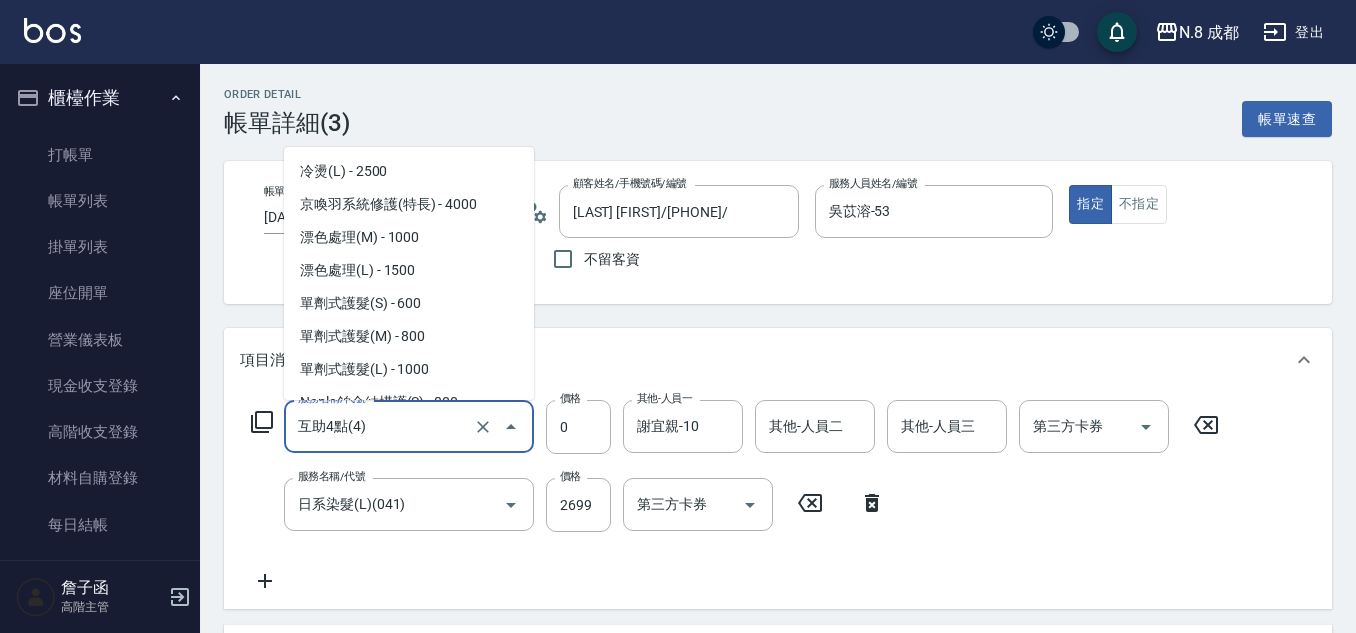 click on "互助4點(4)" at bounding box center [381, 426] 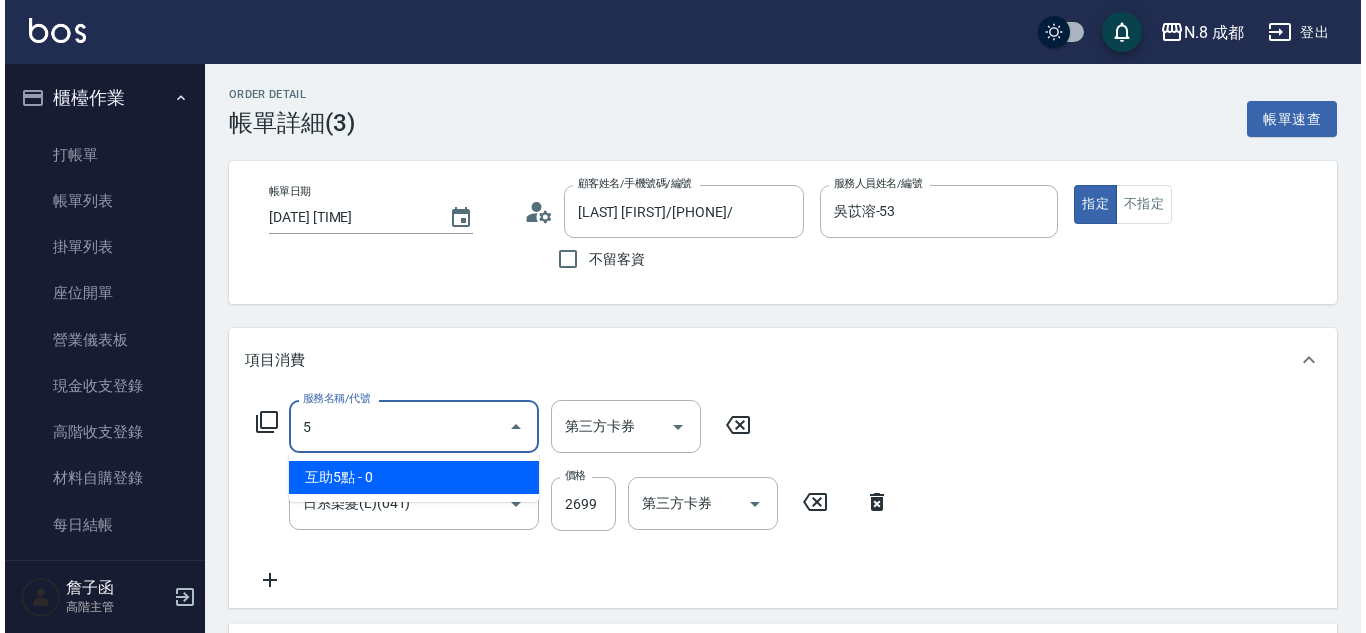 scroll, scrollTop: 0, scrollLeft: 0, axis: both 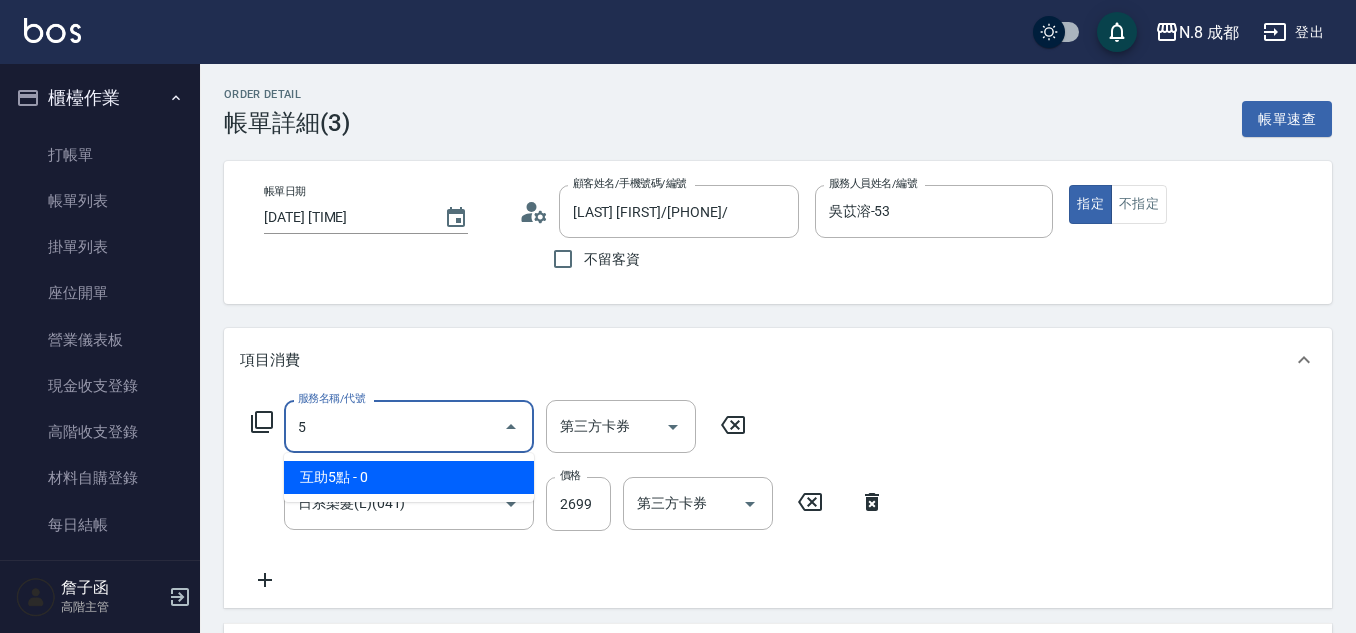 click on "互助5點 - 0" at bounding box center (409, 477) 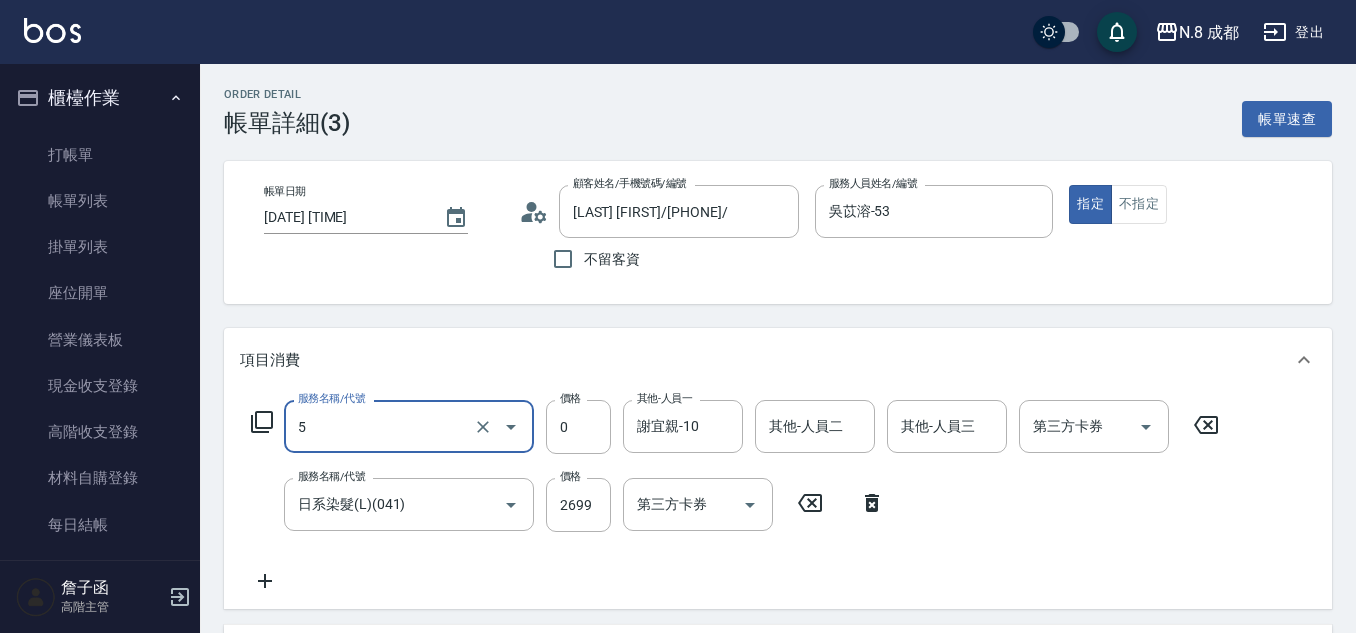 type on "互助5點(5)" 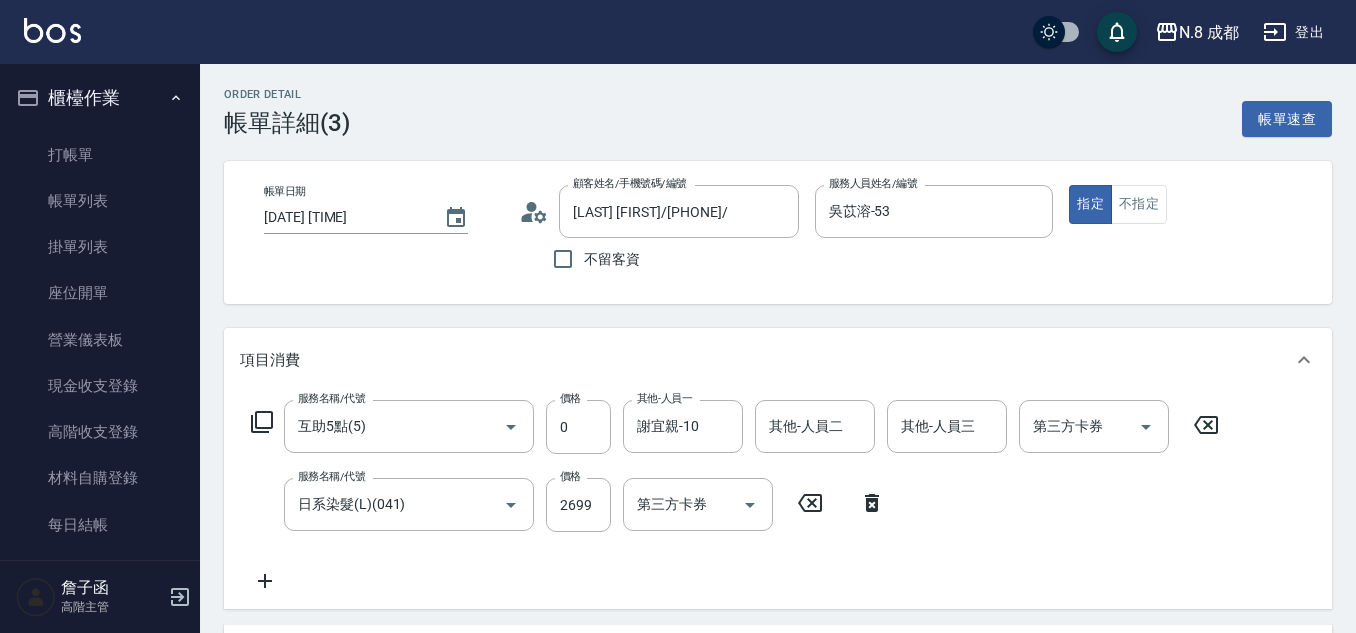 click on "服務名稱/代號 互助5點(5) 服務名稱/代號 價格 0 價格 其他-人員一 謝宜親-10 其他-人員一 其他-人員二 其他-人員二 其他-人員三 其他-人員三 第三方卡券 第三方卡券 服務名稱/代號 日系染髮(L)(041) 服務名稱/代號 價格 2699 價格 第三方卡券 第三方卡券" at bounding box center (735, 496) 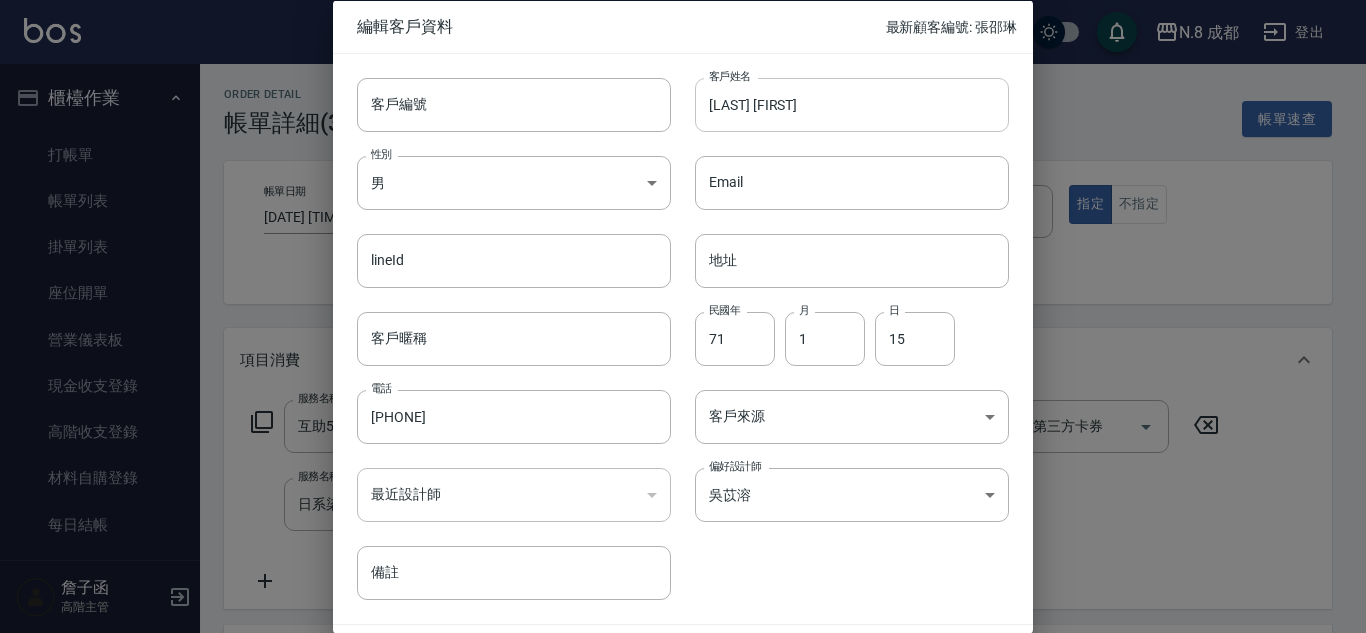 click on "[LAST] [FIRST]" at bounding box center [852, 104] 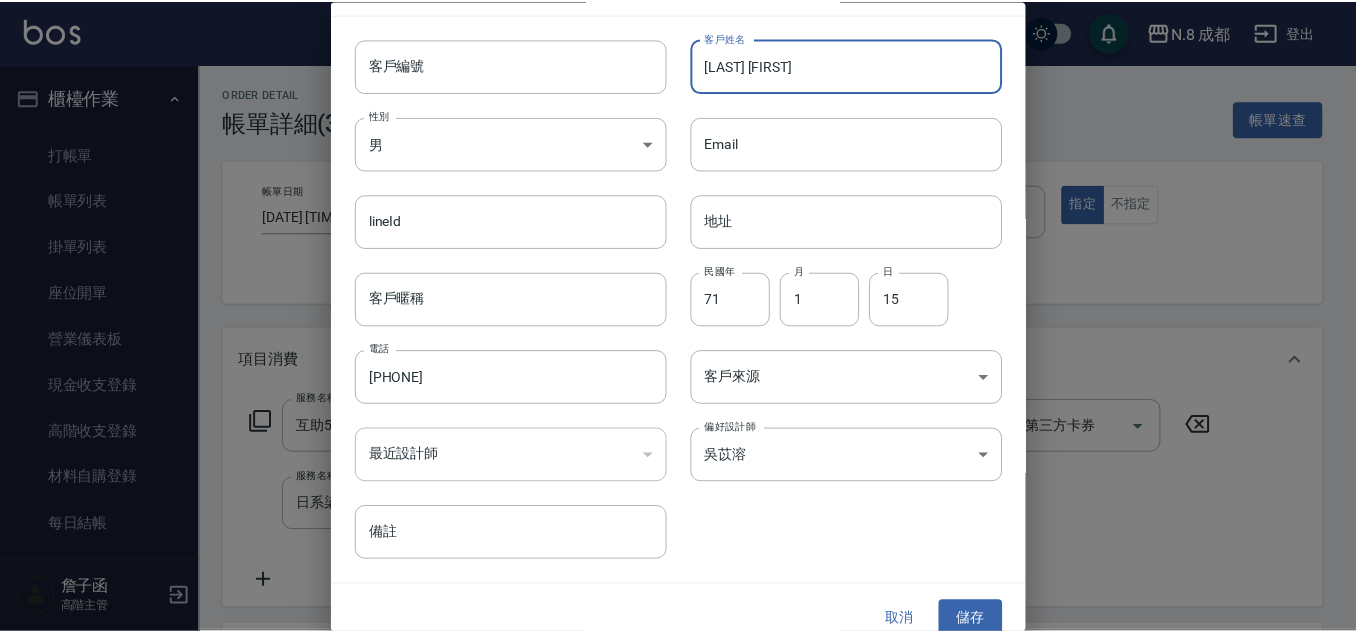 scroll, scrollTop: 60, scrollLeft: 0, axis: vertical 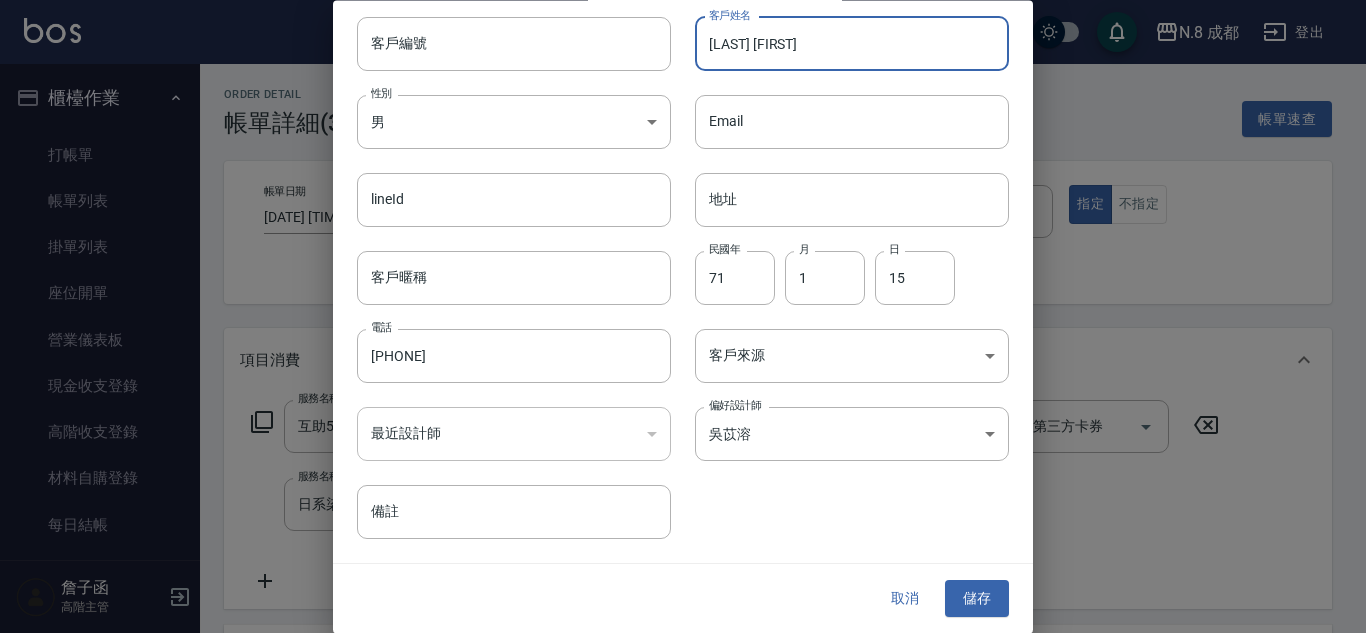type on "[LAST] [FIRST]" 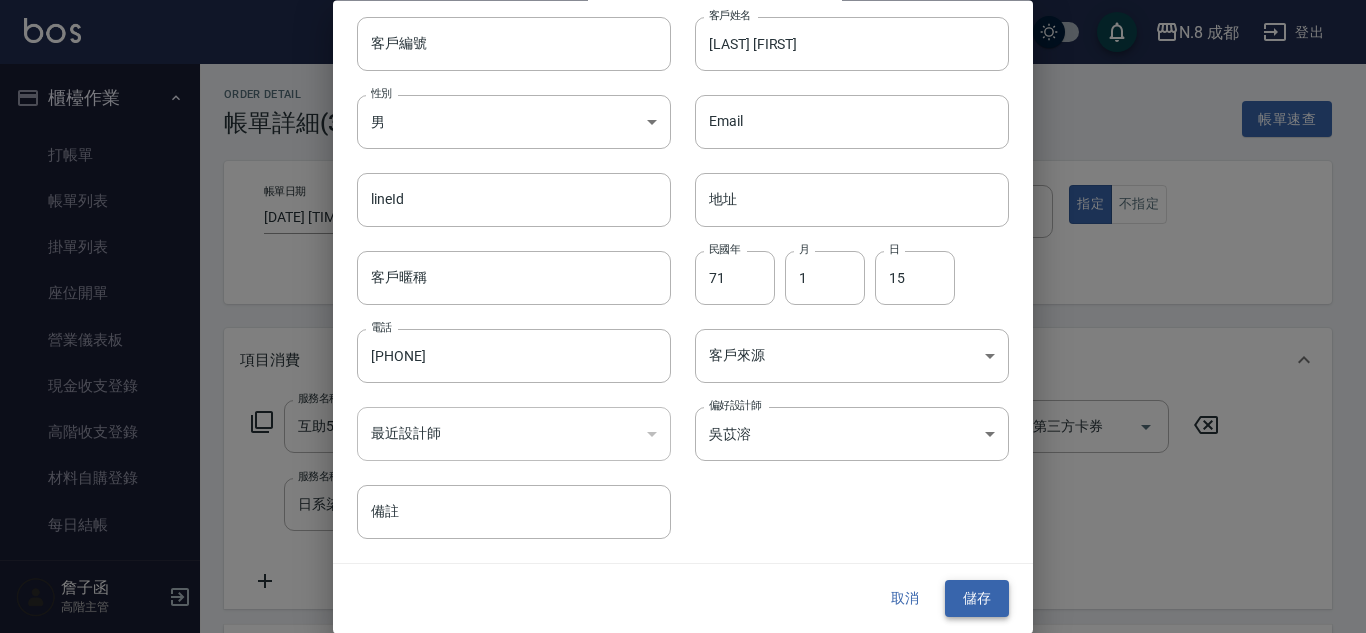 click on "儲存" at bounding box center (977, 599) 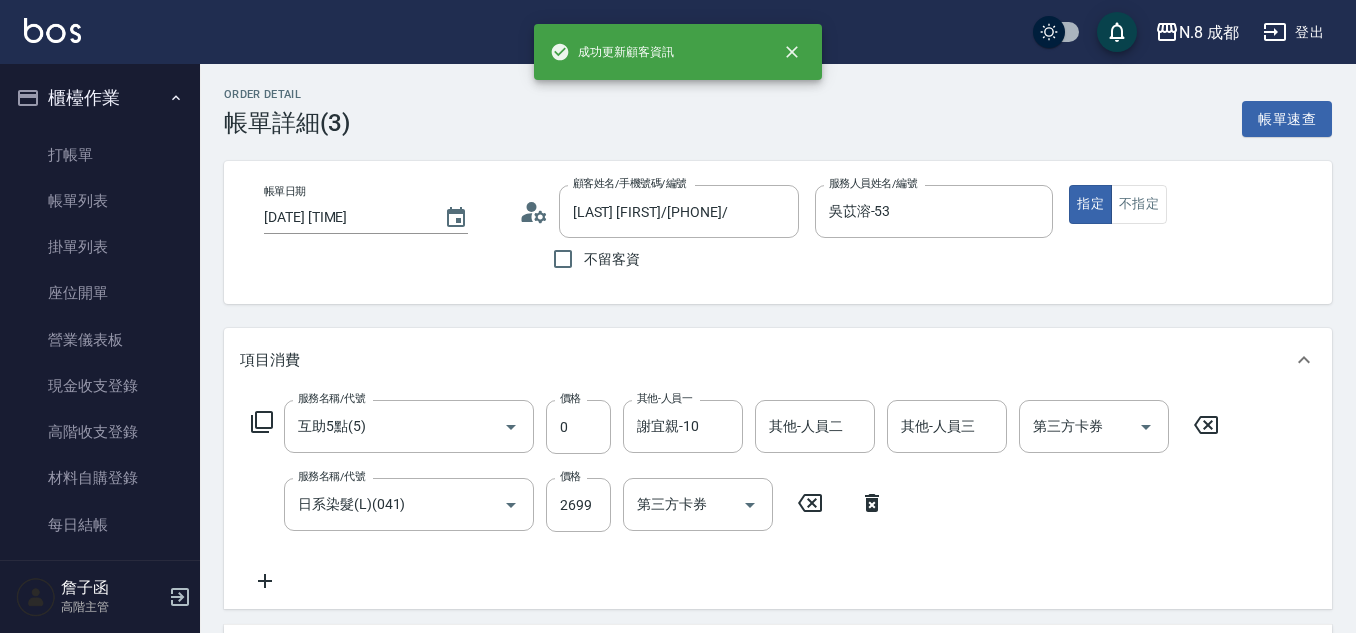 type on "[LAST] [FIRST]/[PHONE]/" 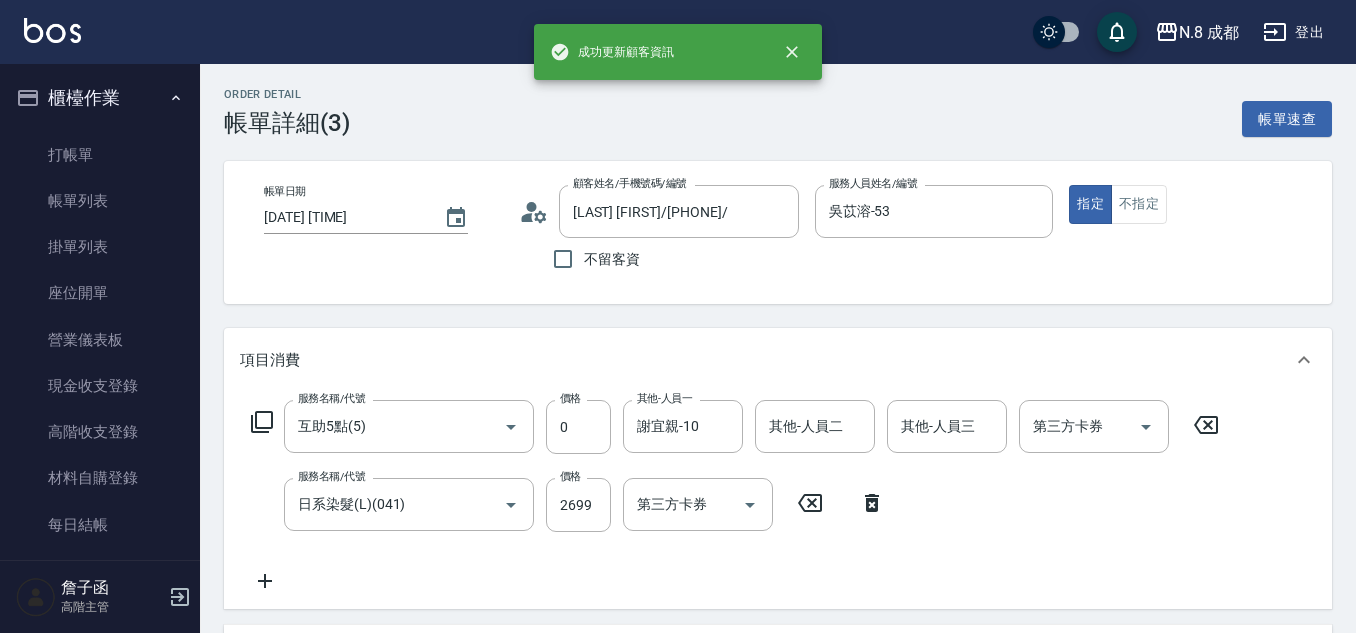 scroll, scrollTop: 496, scrollLeft: 0, axis: vertical 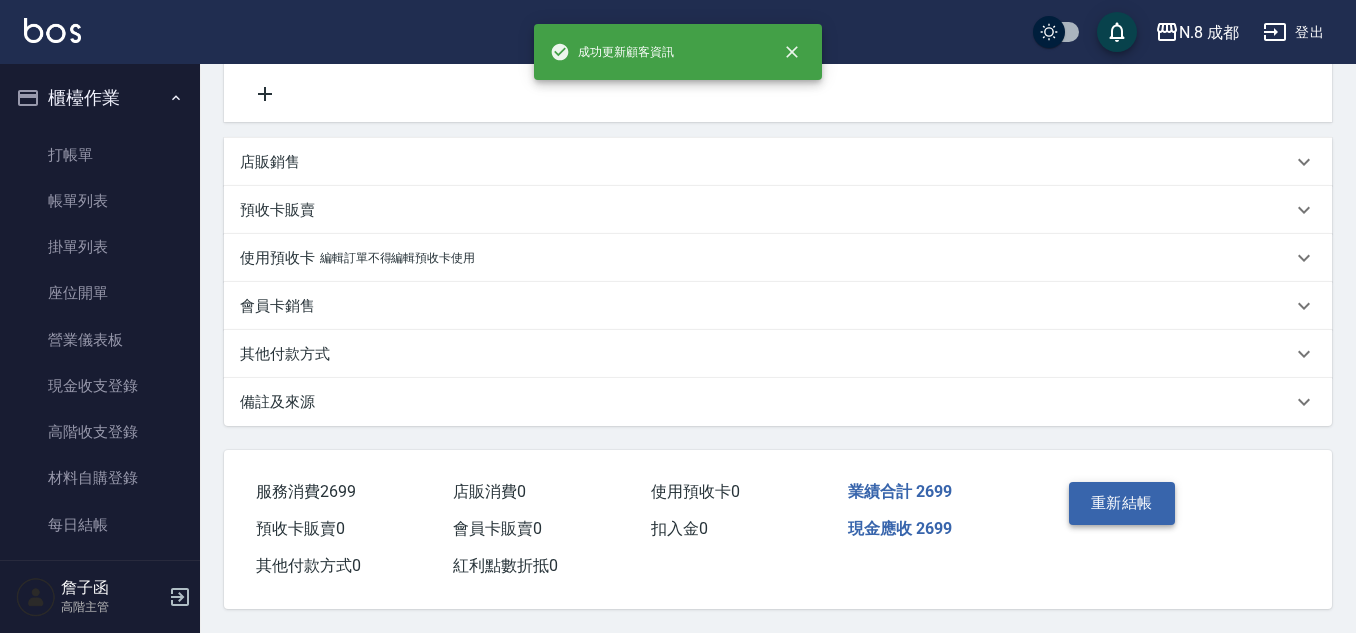 click on "重新結帳" at bounding box center [1122, 503] 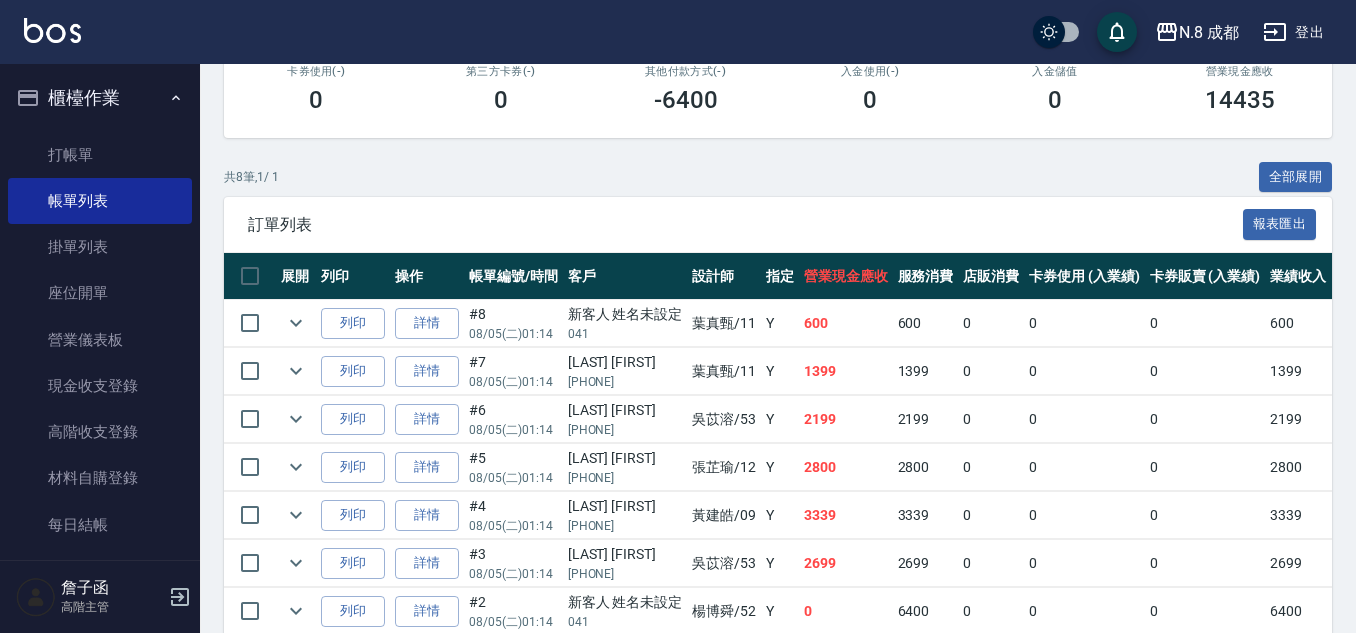 scroll, scrollTop: 400, scrollLeft: 0, axis: vertical 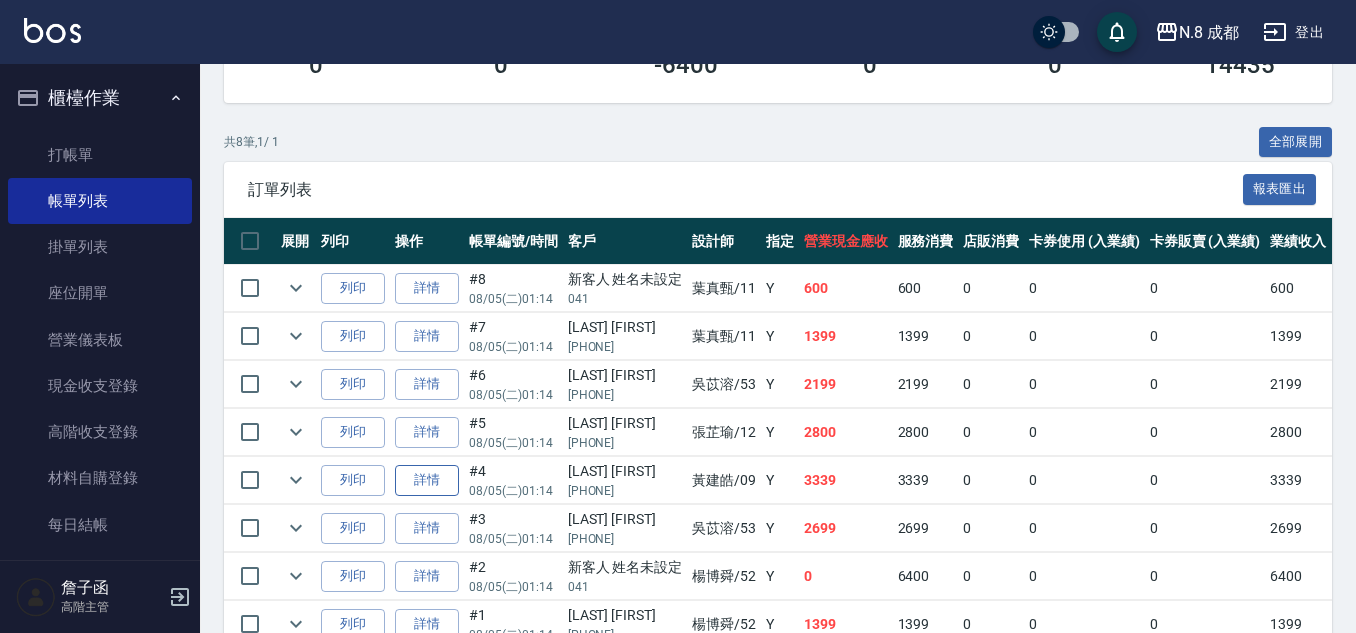 click on "詳情" at bounding box center (427, 480) 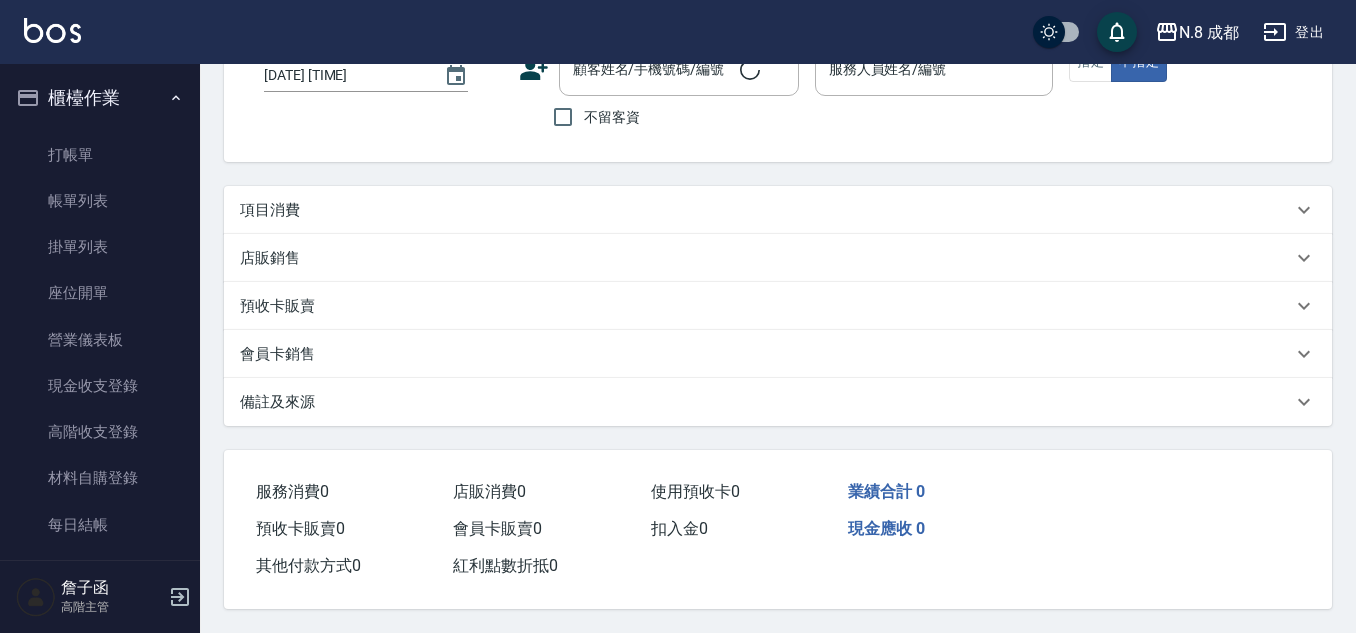 scroll, scrollTop: 0, scrollLeft: 0, axis: both 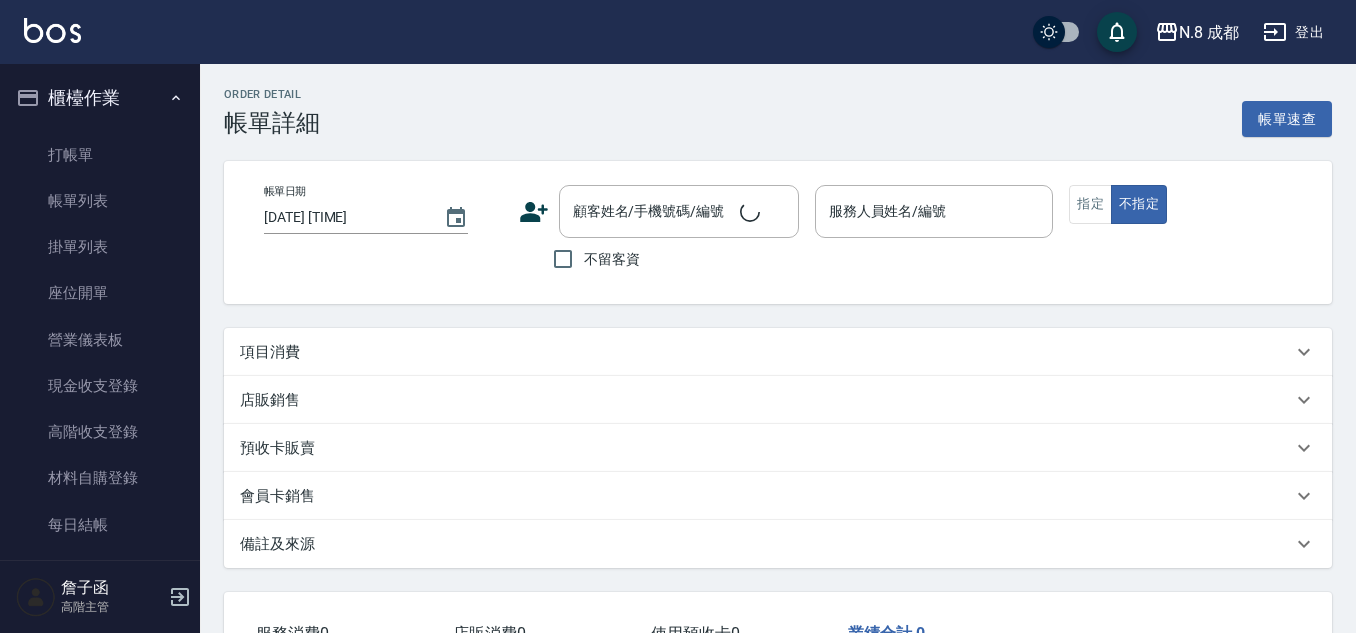 type on "[DATE] [TIME]" 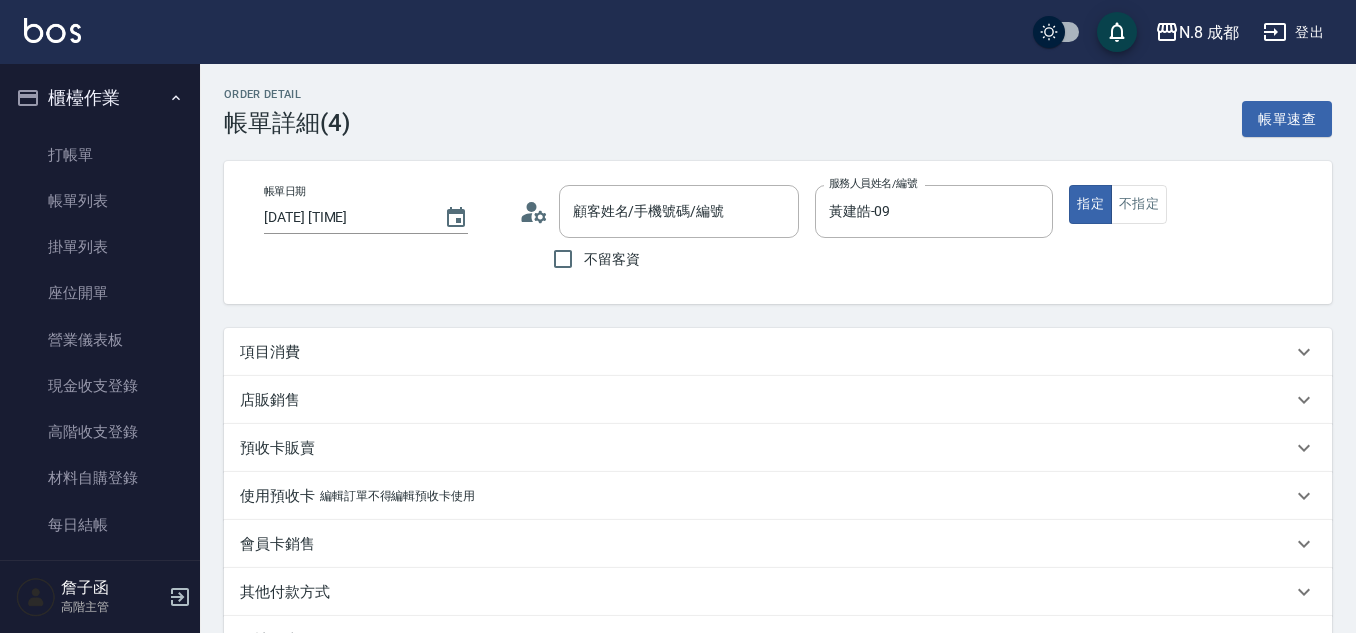 type on "[LAST] [FIRST]/[PHONE]/" 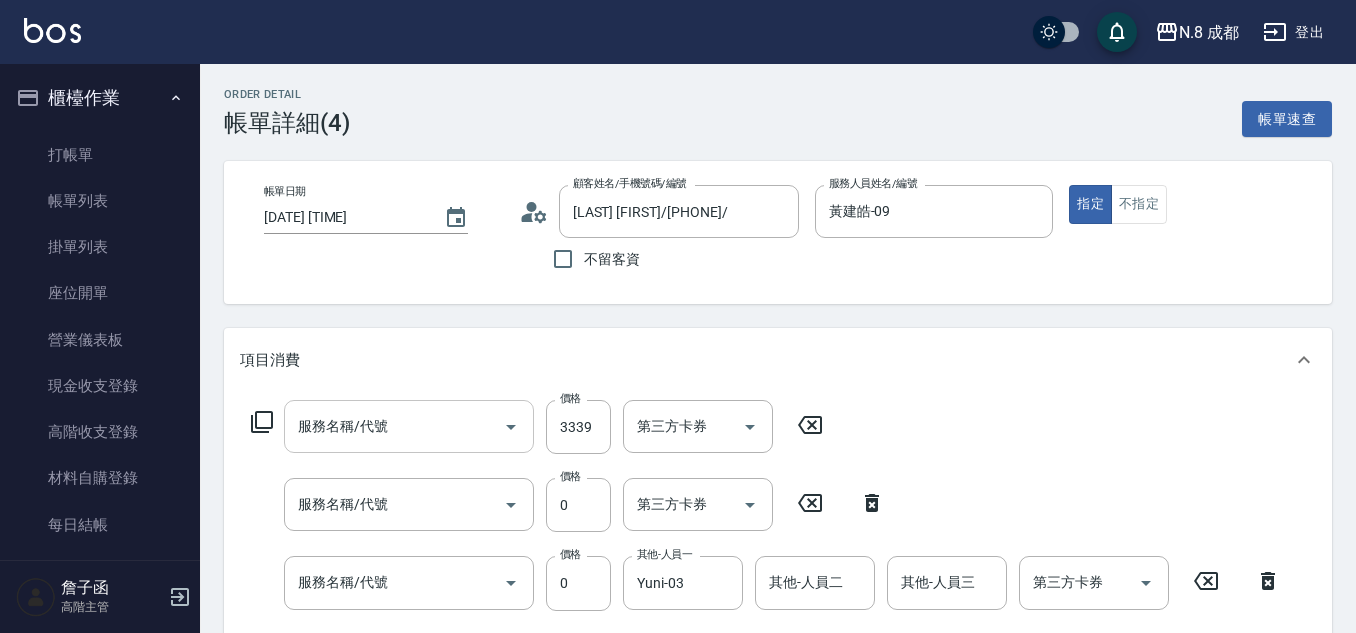 type on "日系染髮(L)(041)" 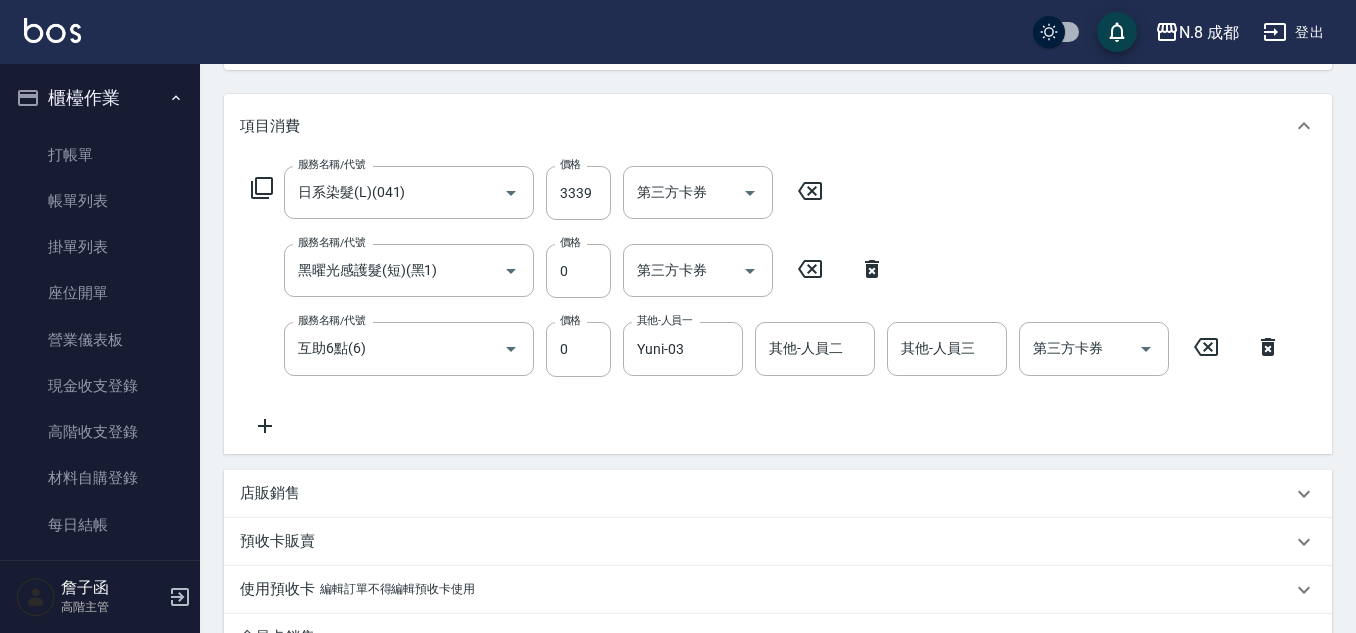 scroll, scrollTop: 75, scrollLeft: 0, axis: vertical 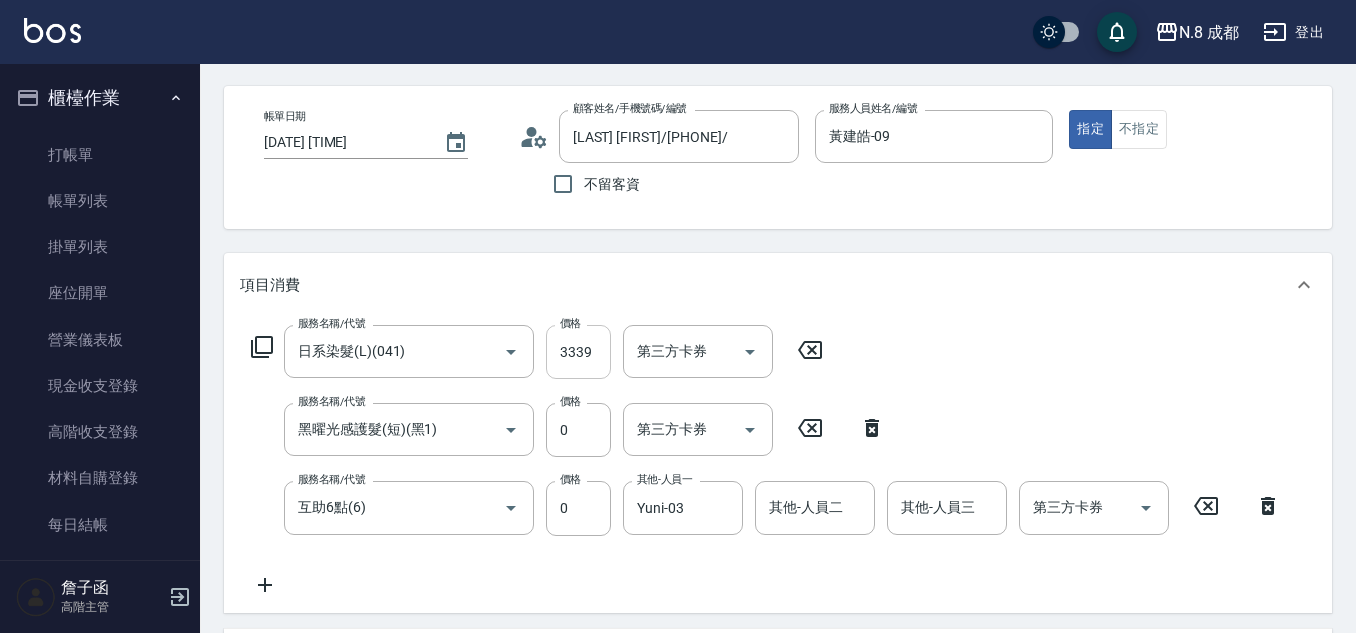 click on "3339" at bounding box center [578, 352] 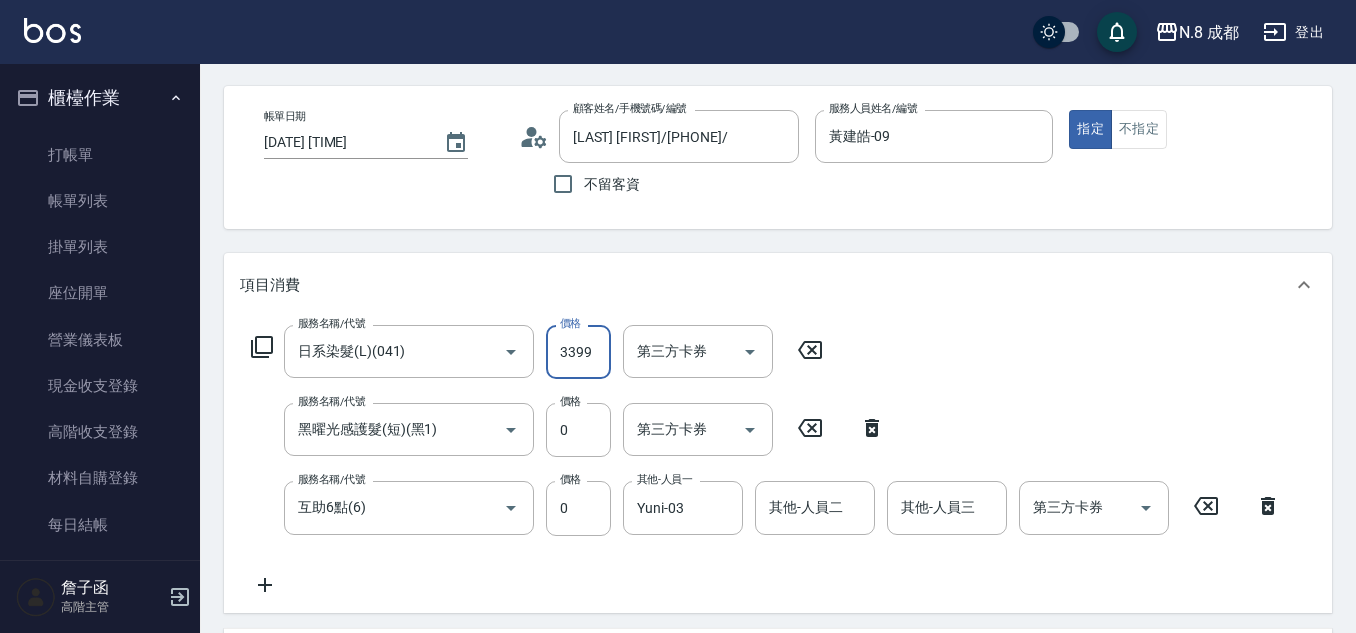 type on "3399" 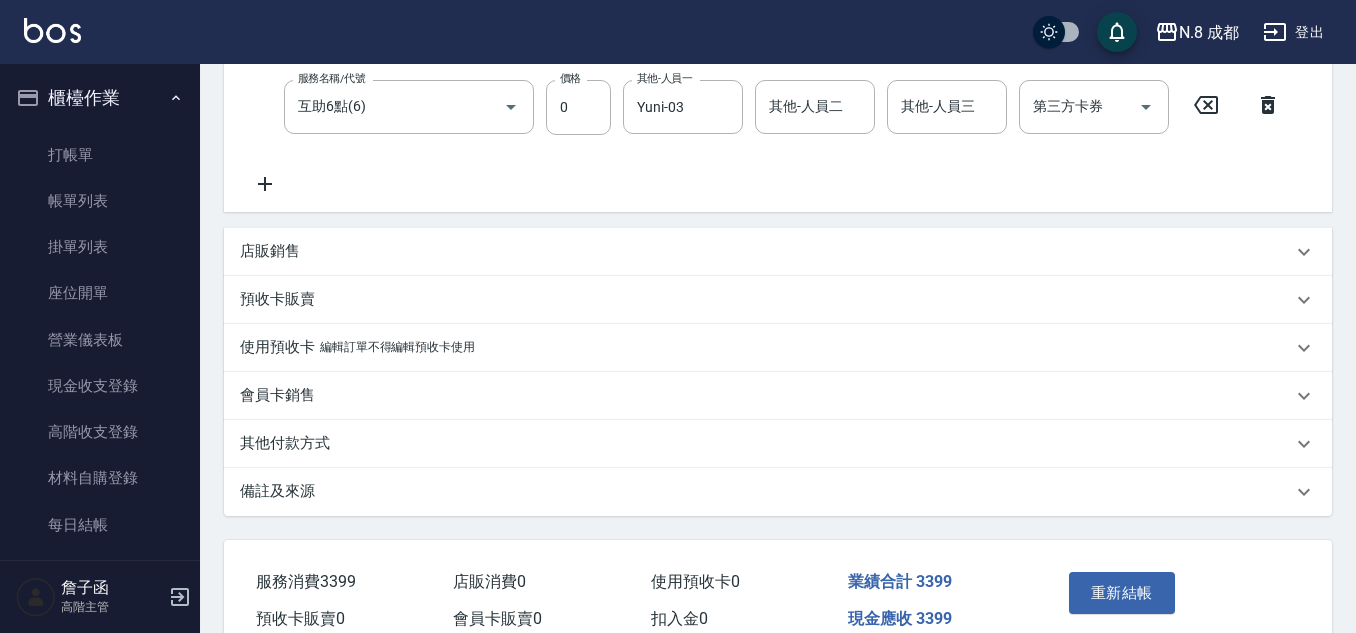 scroll, scrollTop: 575, scrollLeft: 0, axis: vertical 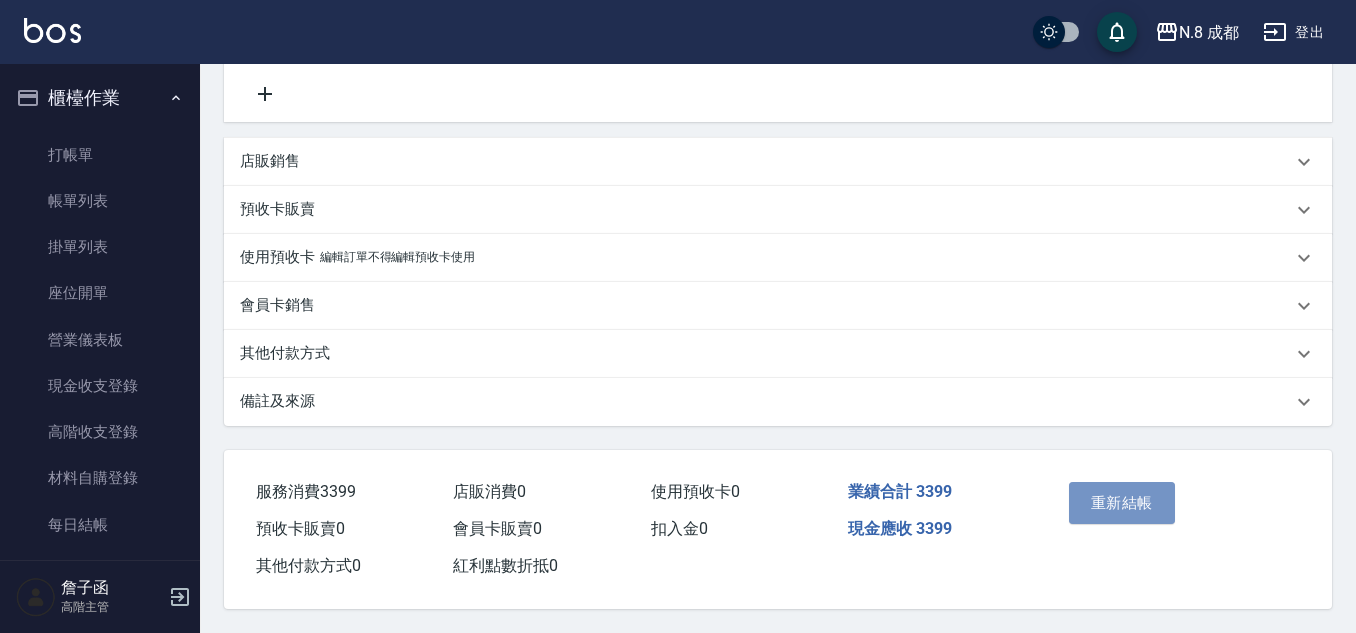 click on "重新結帳" at bounding box center [1122, 503] 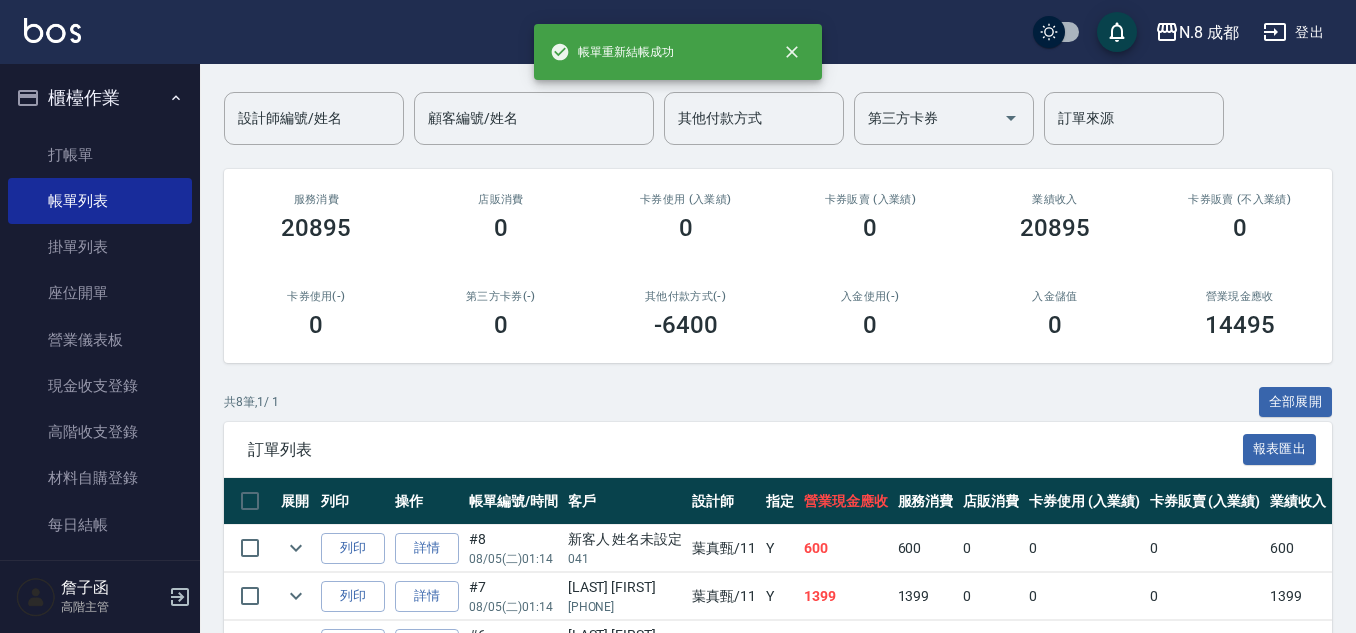 scroll, scrollTop: 300, scrollLeft: 0, axis: vertical 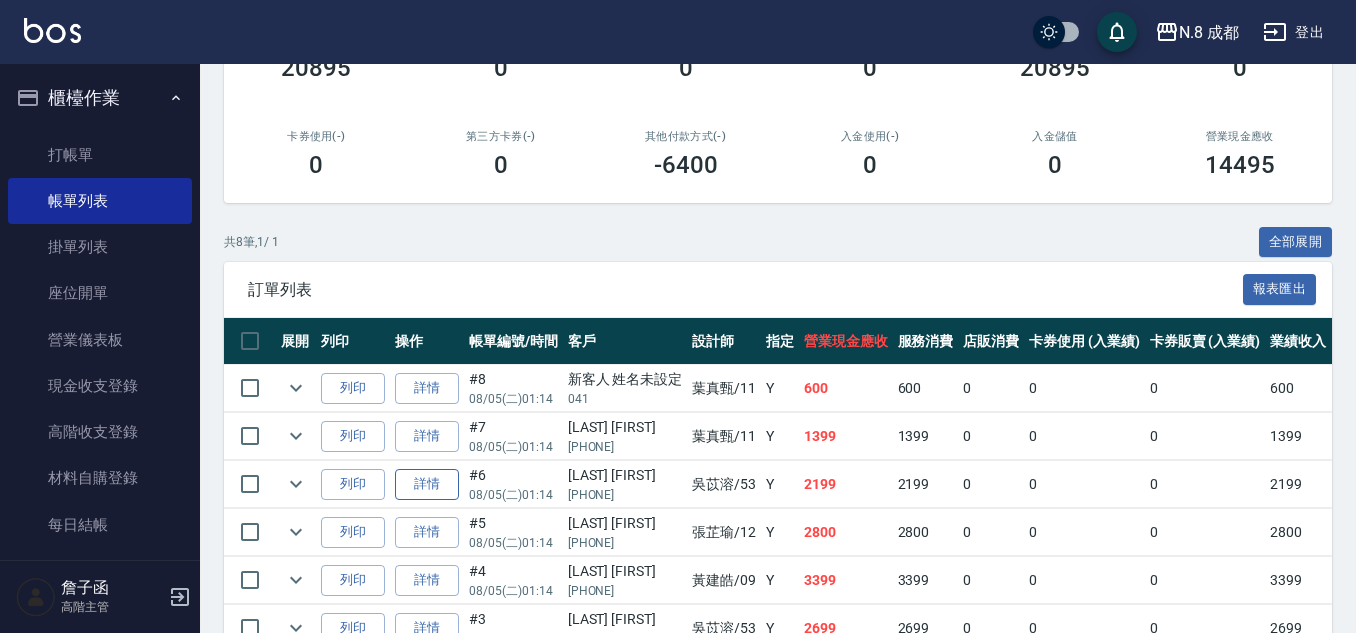 click on "詳情" at bounding box center [427, 484] 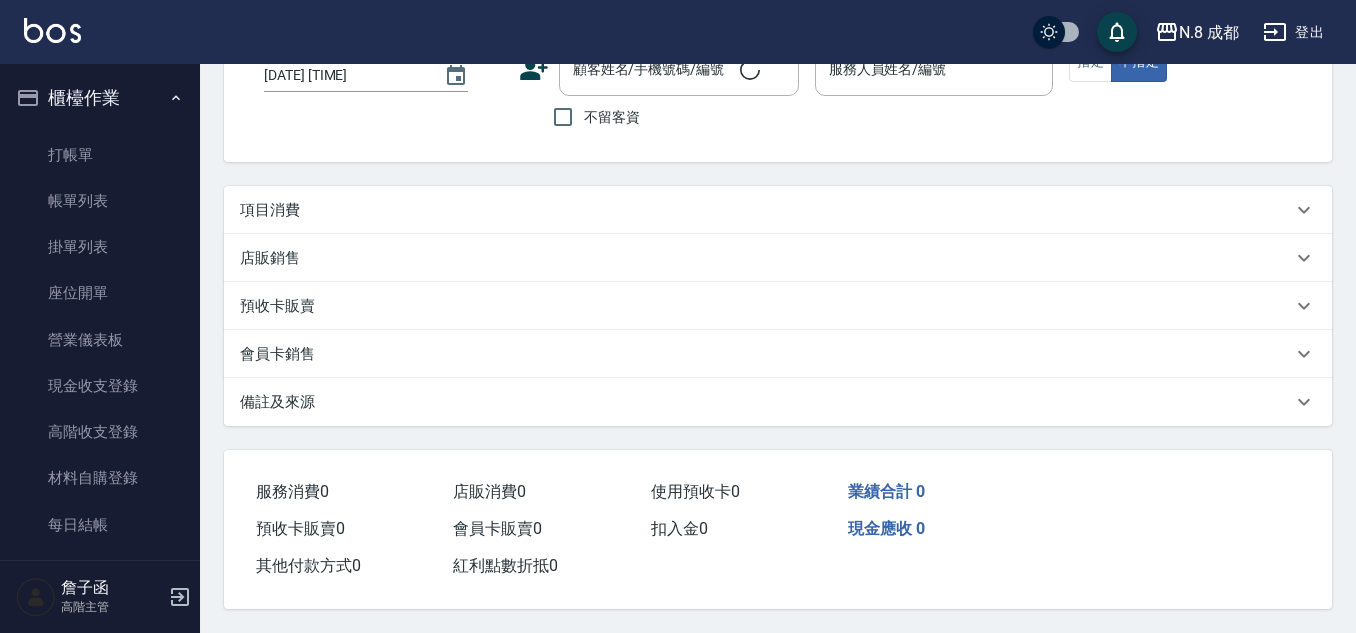 scroll, scrollTop: 0, scrollLeft: 0, axis: both 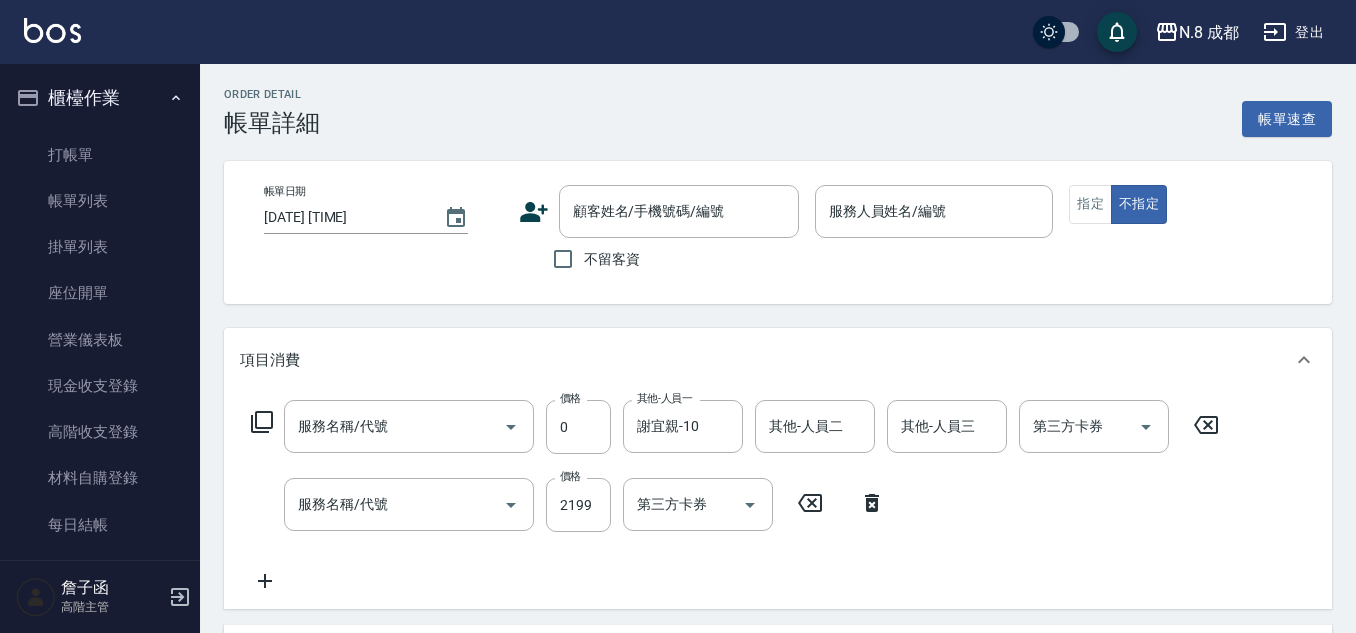 type on "[DATE] [TIME]" 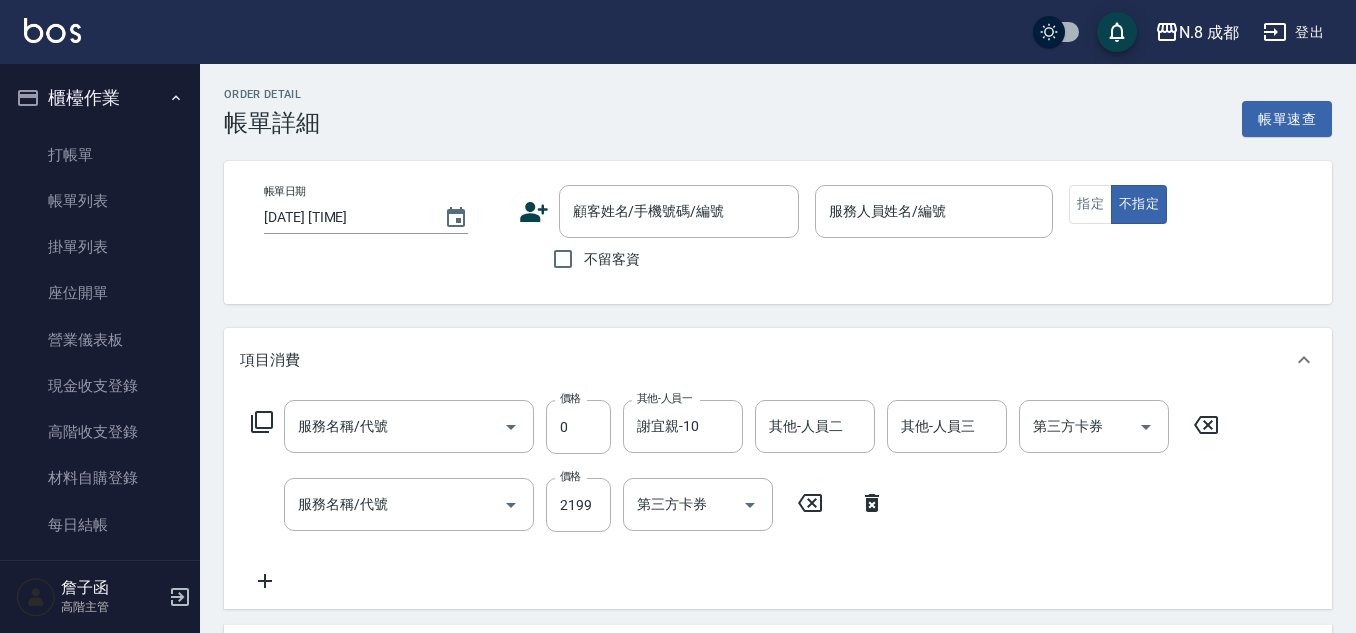type on "吳苡溶-53" 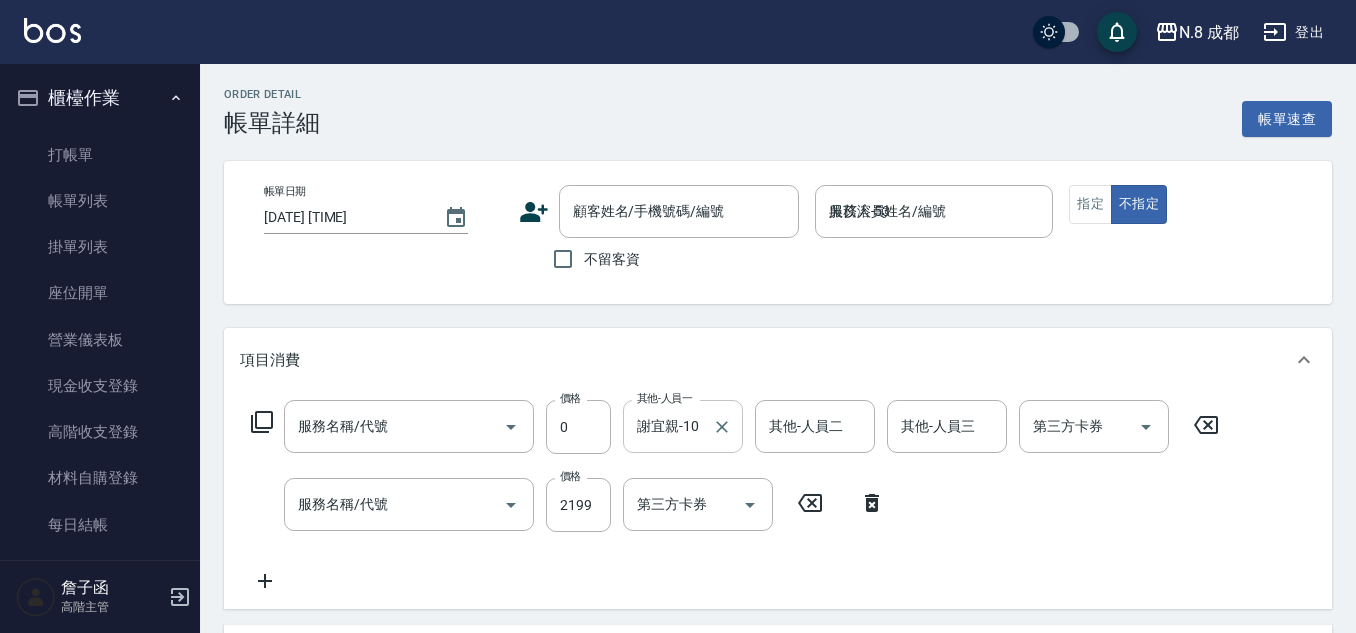 type on "互助4點(4)" 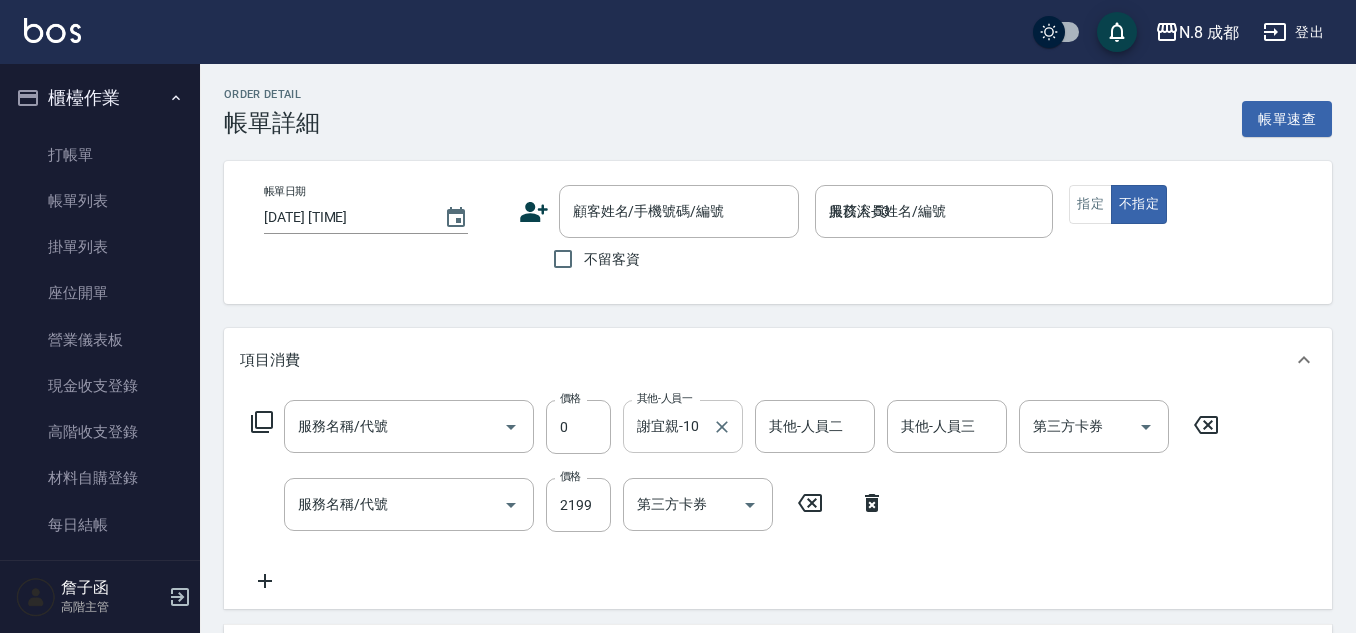 type on "日系染髮(L)(041)" 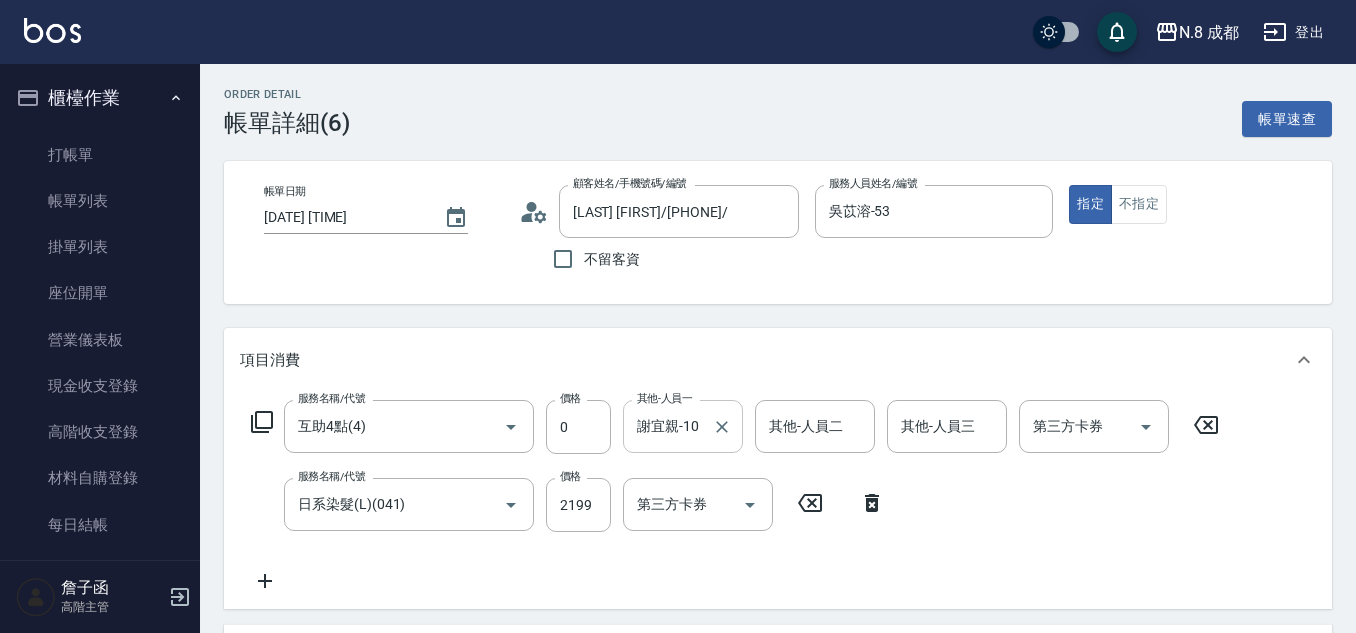 type on "[LAST] [FIRST]/[PHONE]/" 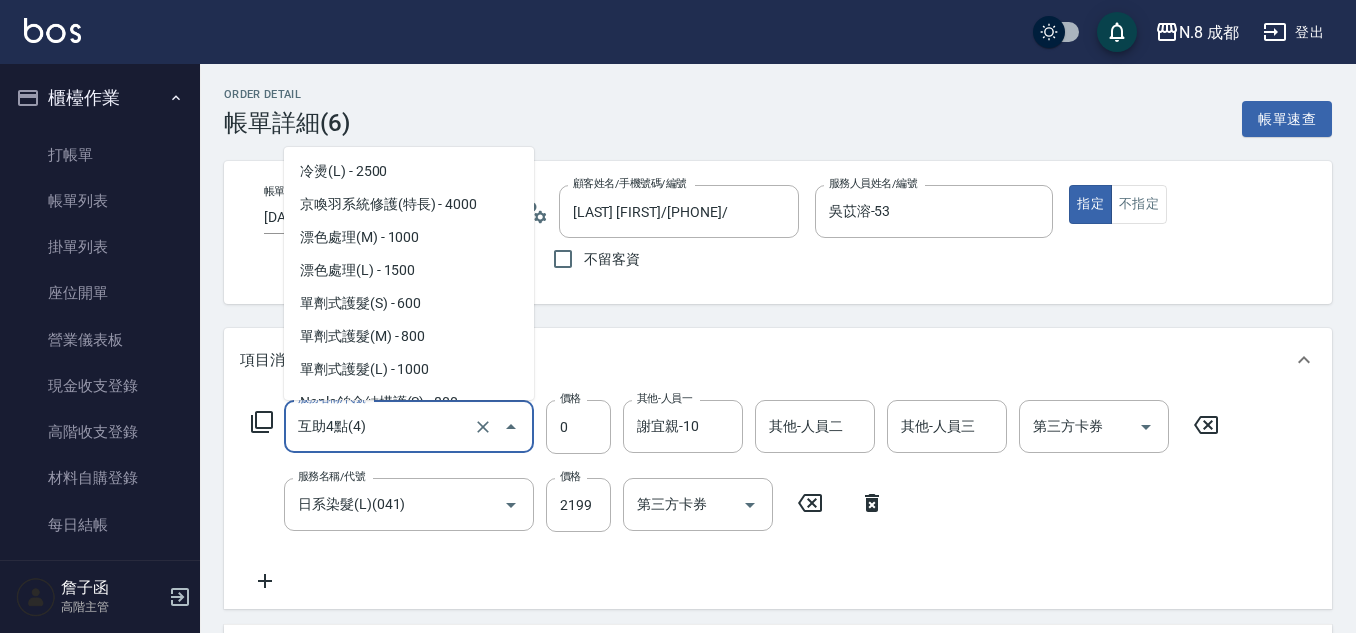 click on "互助4點(4)" at bounding box center [381, 426] 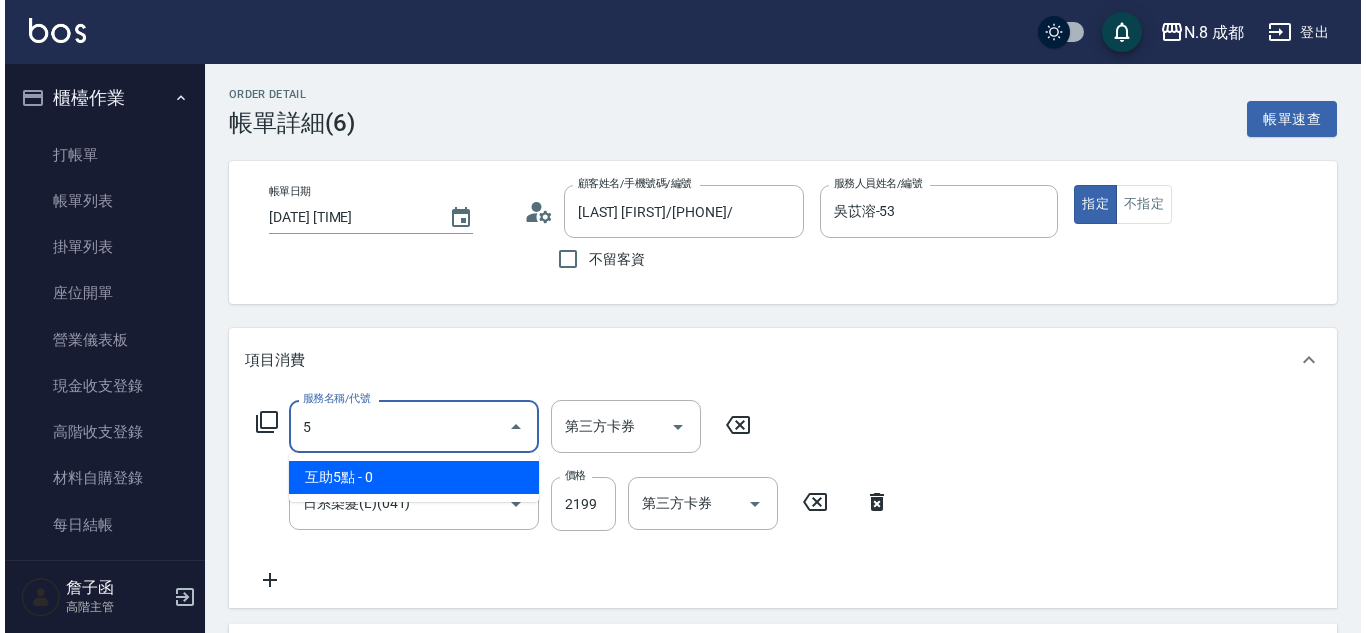 scroll, scrollTop: 0, scrollLeft: 0, axis: both 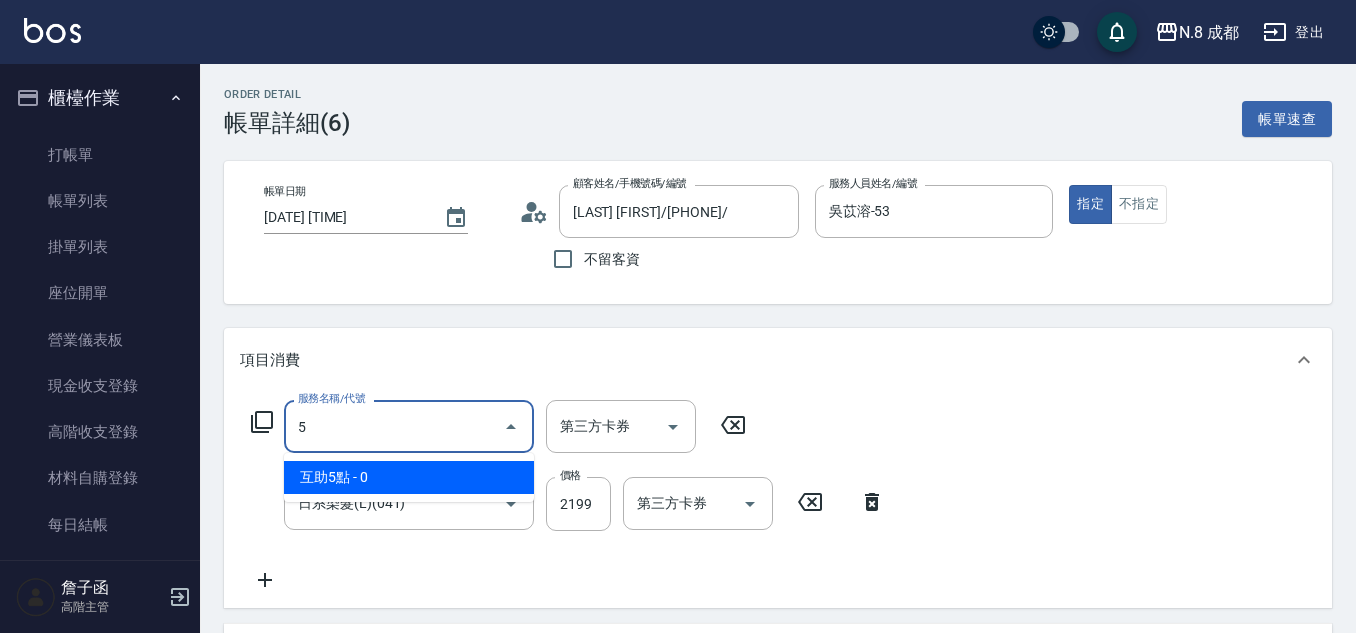 click on "互助5點 - 0" at bounding box center (409, 477) 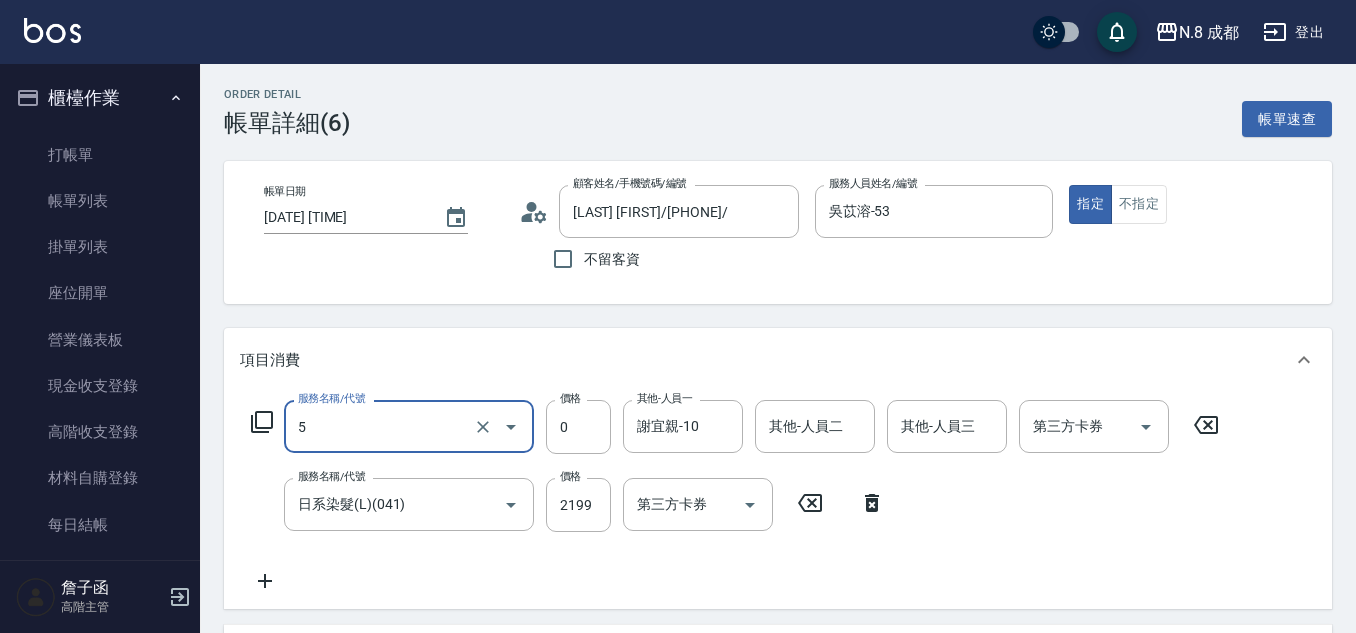 type on "互助5點(5)" 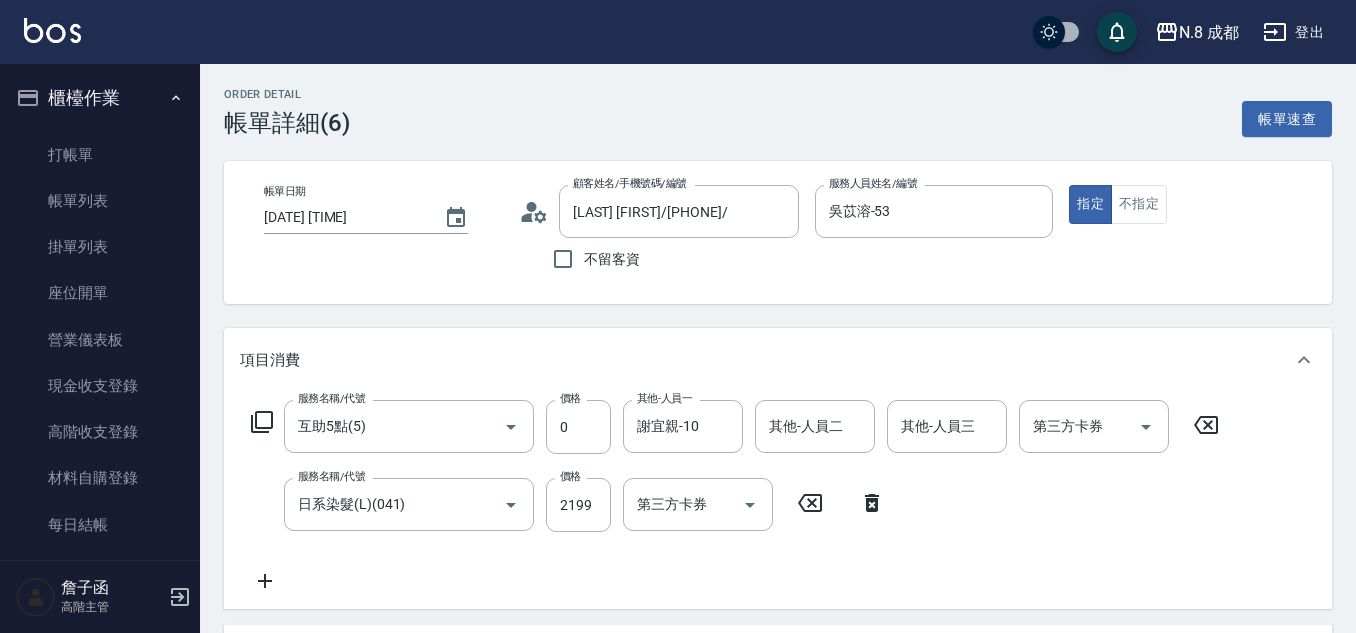 click on "服務名稱/代號 互助5點(5) 服務名稱/代號 價格 0 價格 其他-人員一 謝宜親-10 其他-人員一 其他-人員二 其他-人員二 其他-人員三 其他-人員三 第三方卡券 第三方卡券 服務名稱/代號 日系染髮(L)(041) 服務名稱/代號 價格 2199 價格 第三方卡券 第三方卡券" at bounding box center (735, 496) 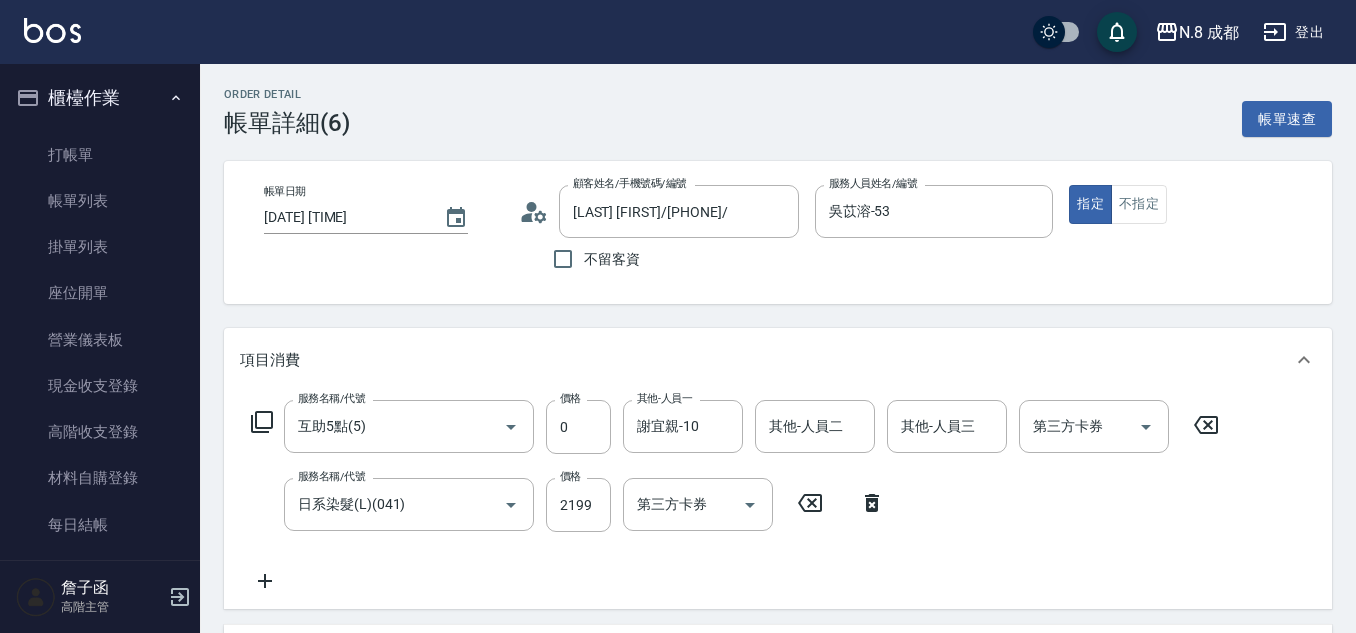 click 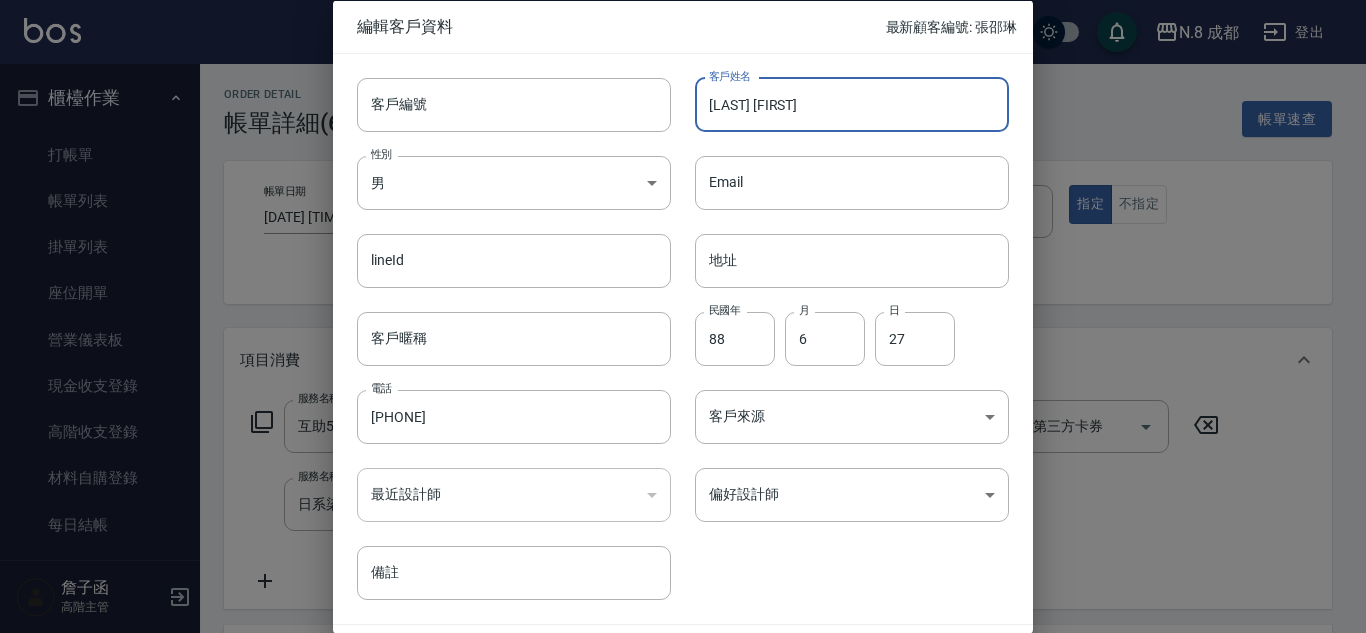 click on "[LAST] [FIRST]" at bounding box center [852, 104] 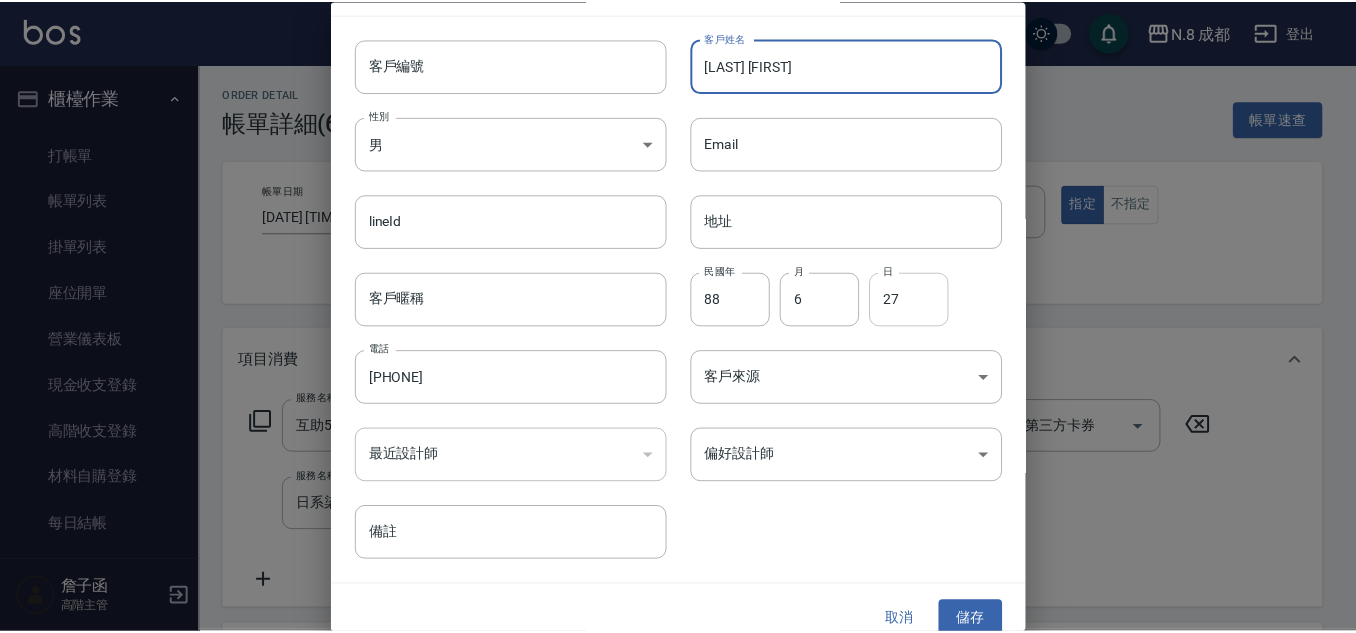 scroll, scrollTop: 60, scrollLeft: 0, axis: vertical 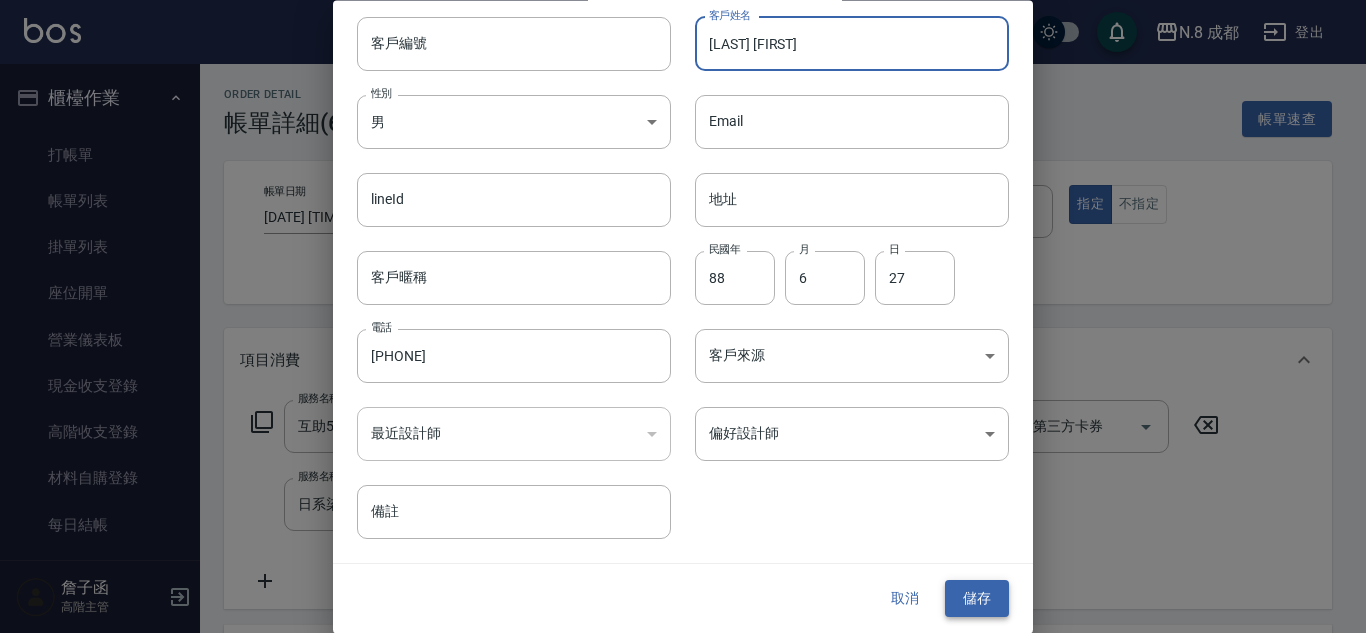 type on "[LAST] [FIRST]" 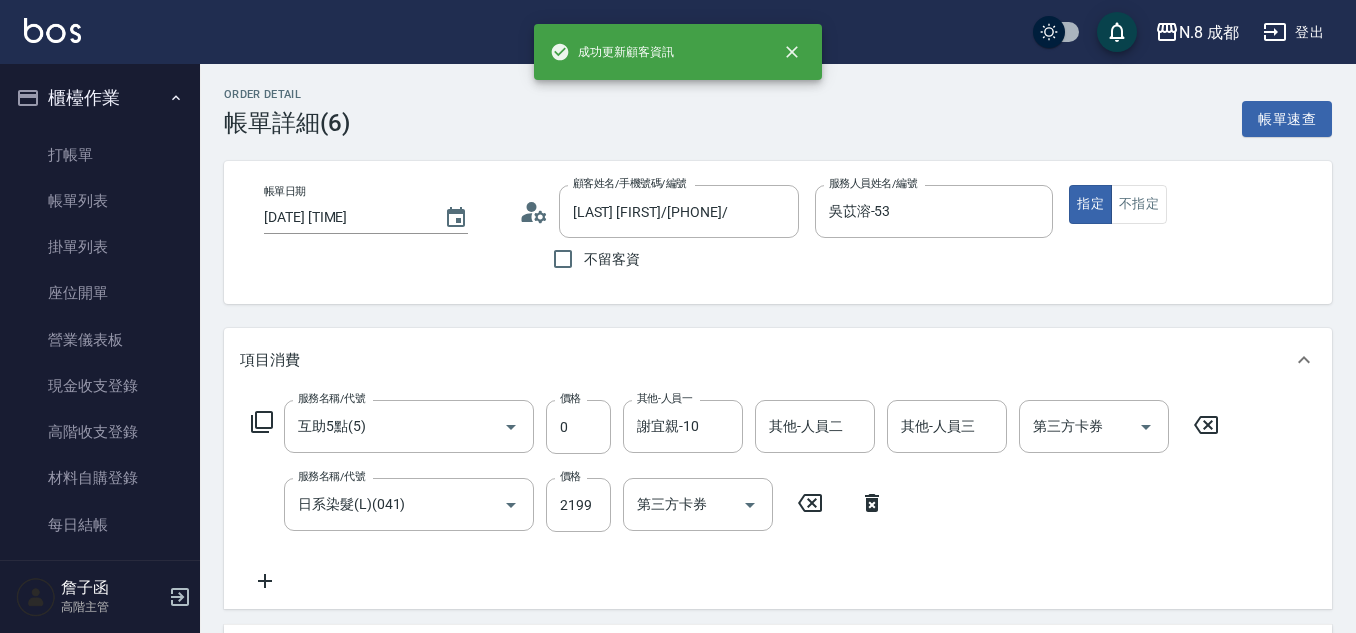 type on "[LAST] [FIRST]/[PHONE]/" 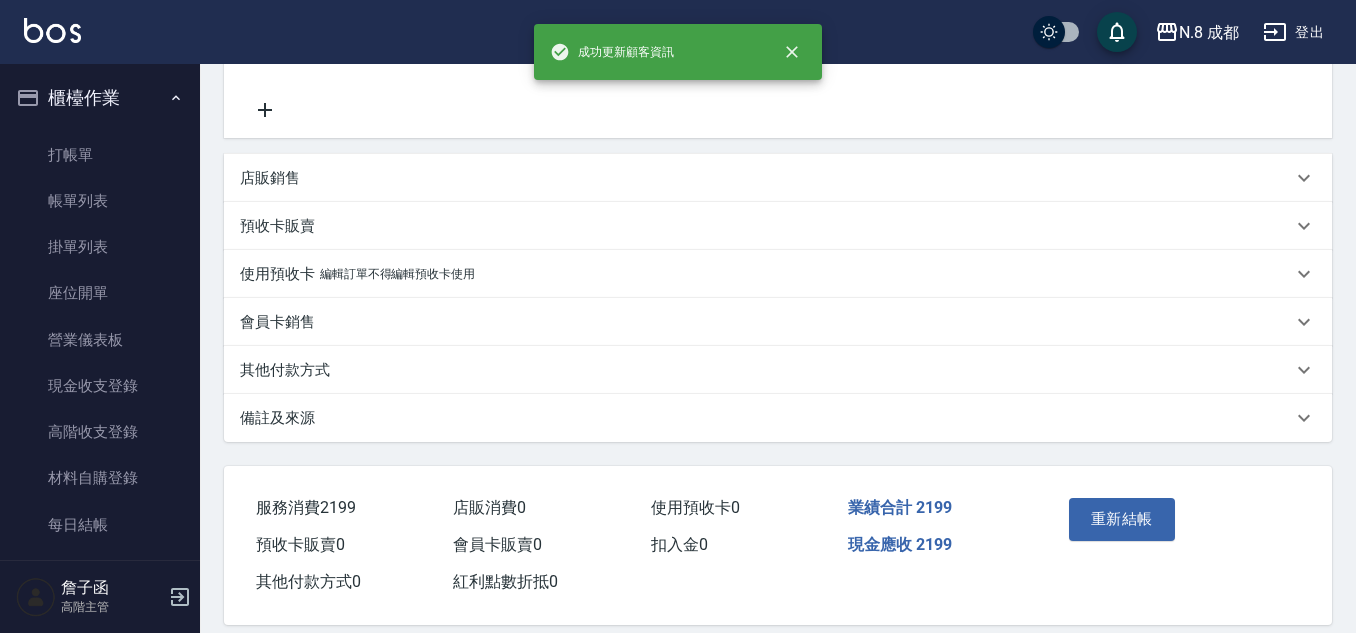 scroll, scrollTop: 496, scrollLeft: 0, axis: vertical 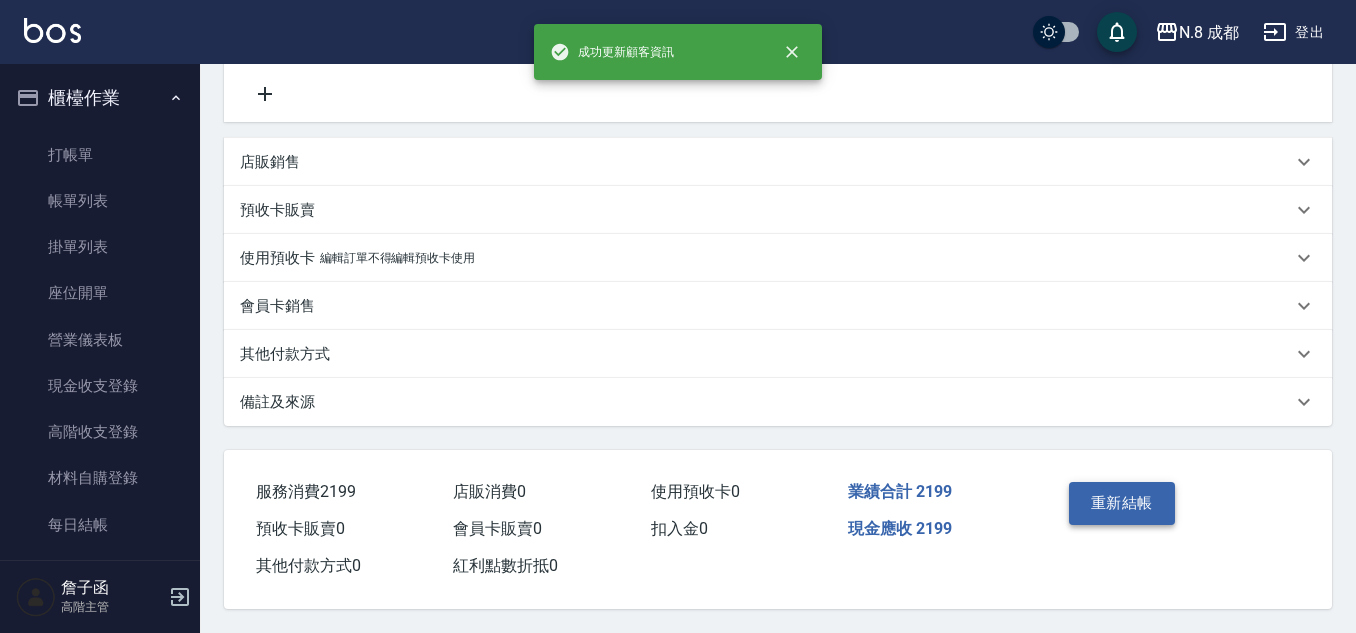 click on "重新結帳" at bounding box center (1122, 503) 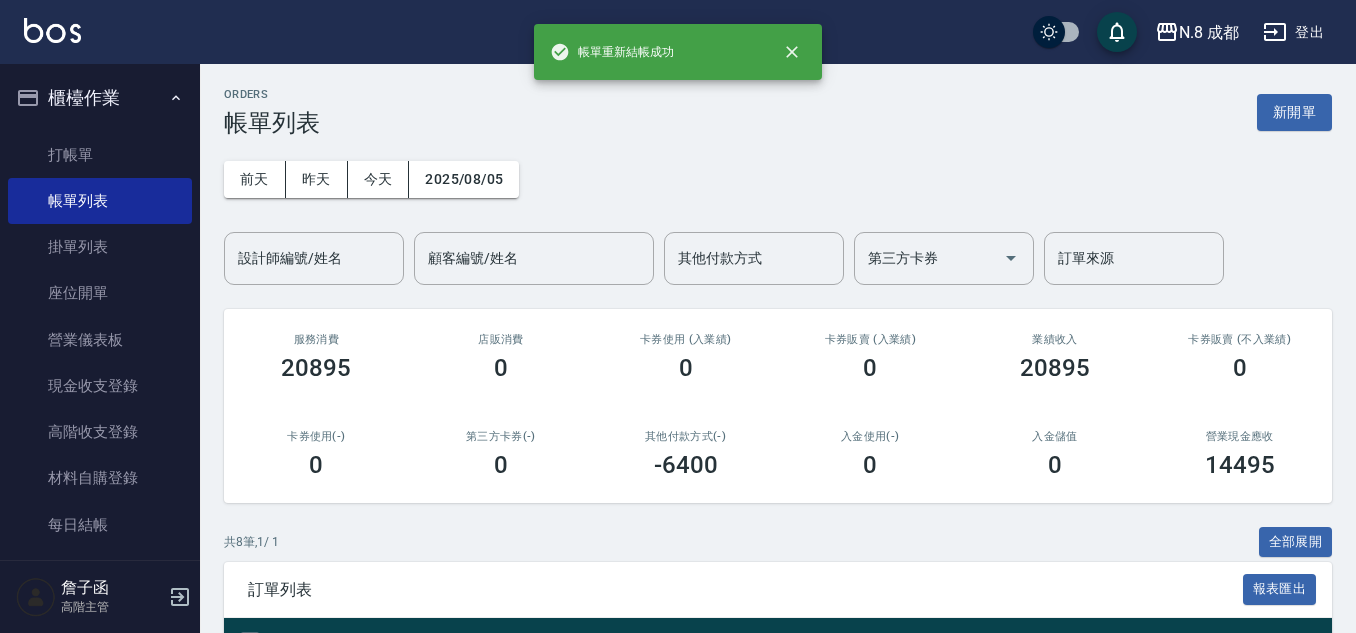 scroll, scrollTop: 500, scrollLeft: 0, axis: vertical 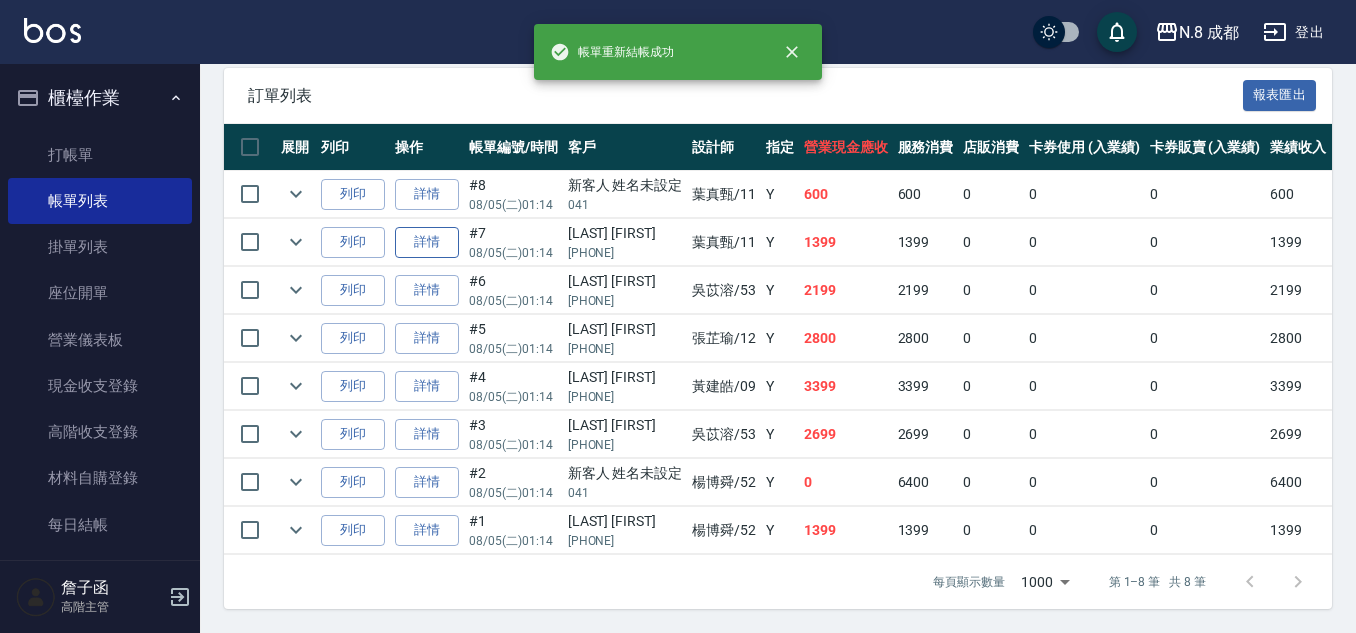 click on "詳情" at bounding box center [427, 242] 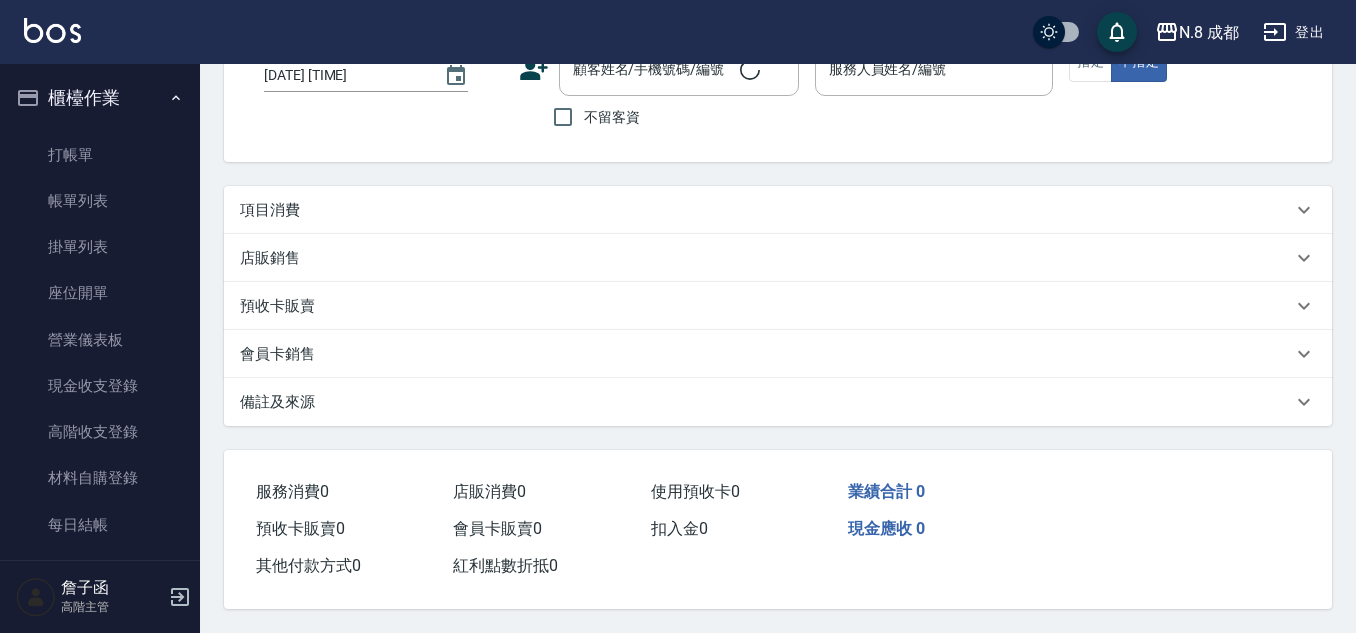 scroll, scrollTop: 0, scrollLeft: 0, axis: both 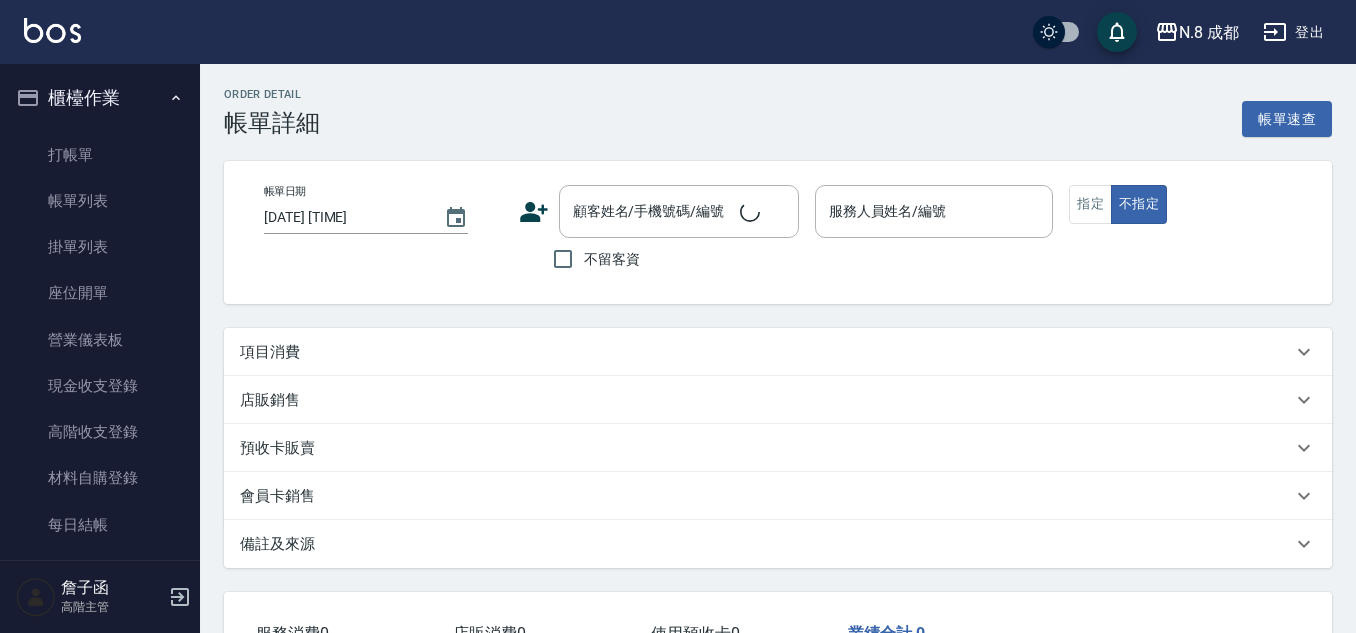 type on "[DATE] [TIME]" 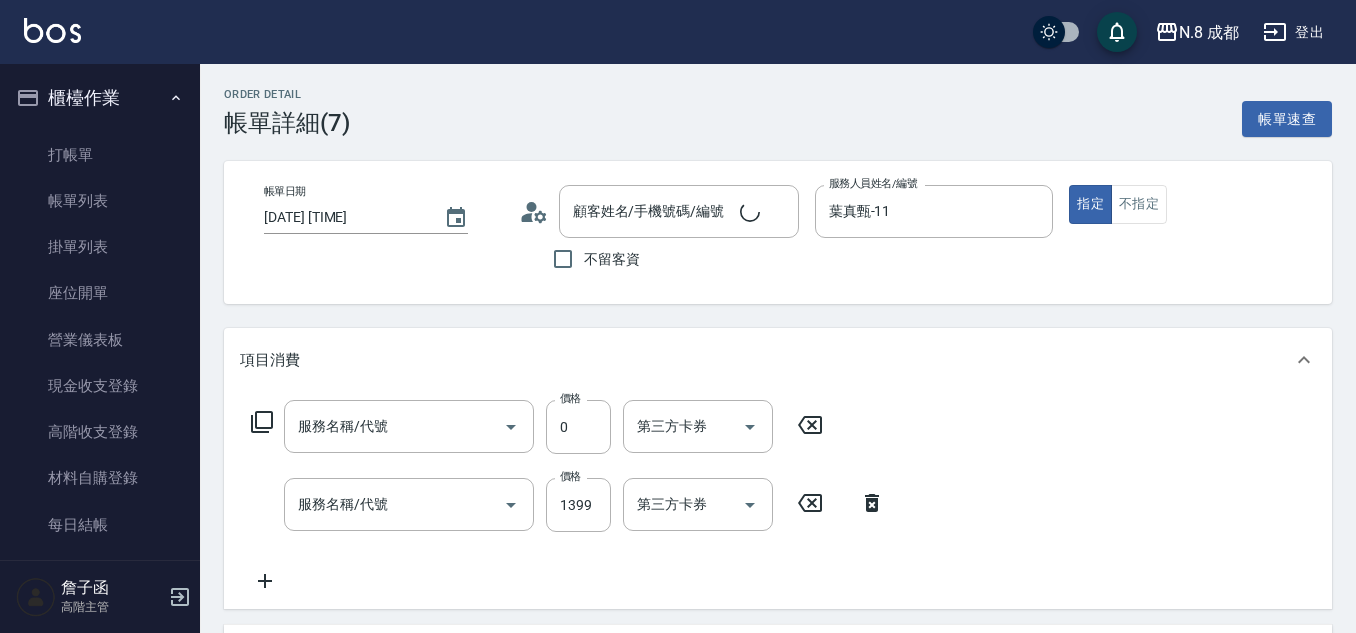 type on "[LAST] [FIRST]/[PHONE]/" 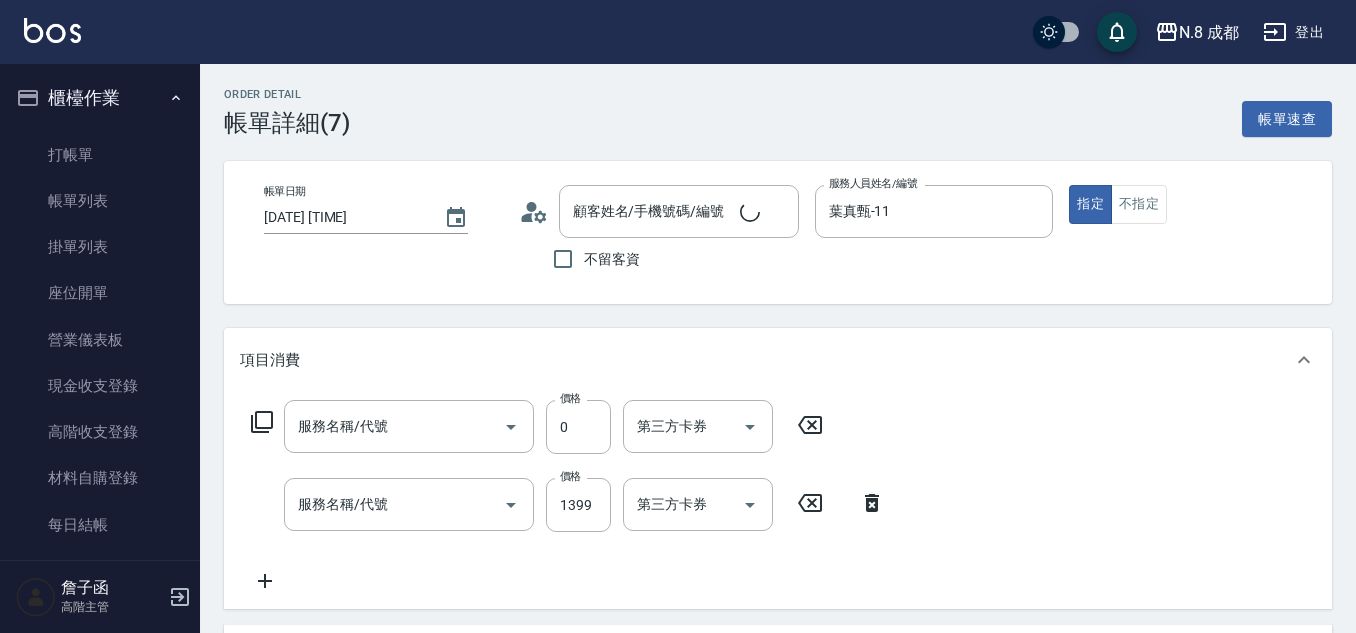 type on "互助3點(3)" 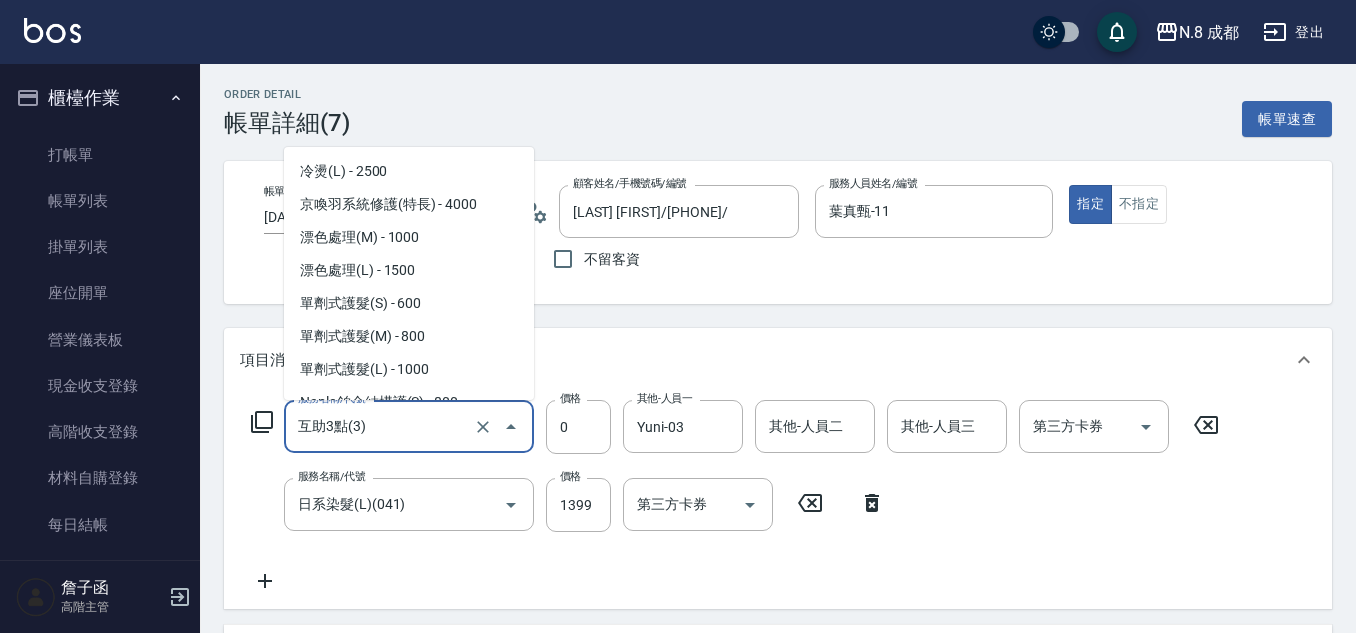 click on "互助3點(3)" at bounding box center (381, 426) 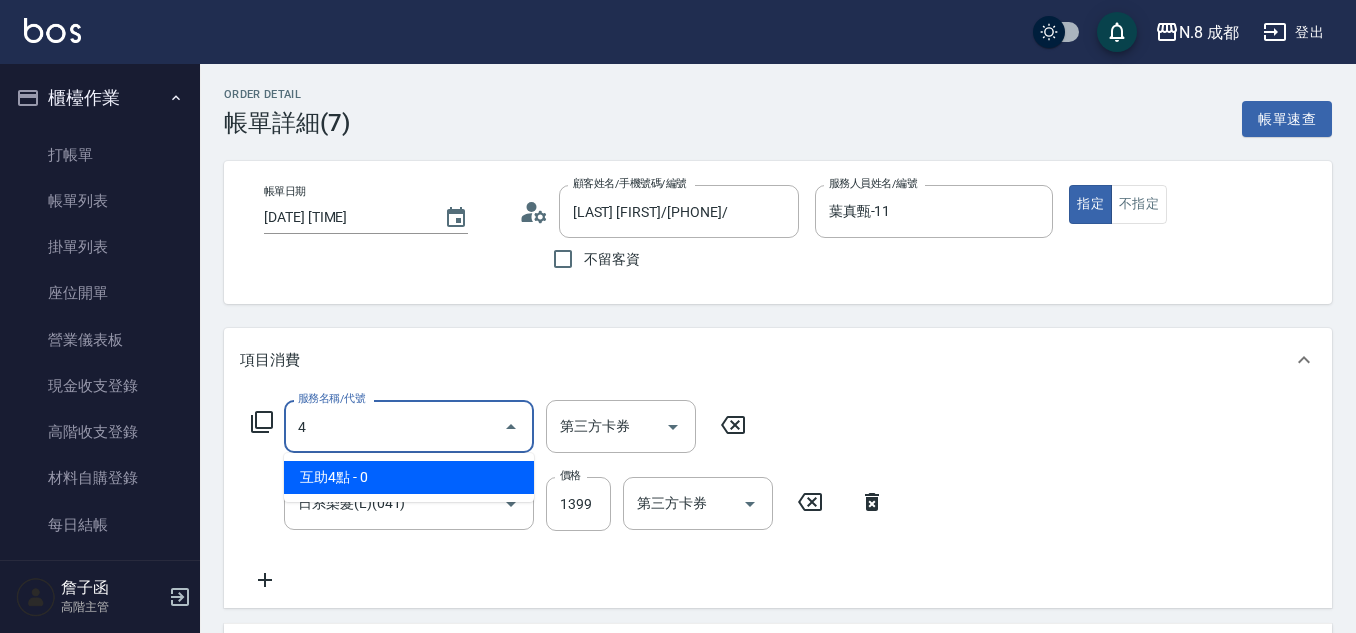 scroll, scrollTop: 0, scrollLeft: 0, axis: both 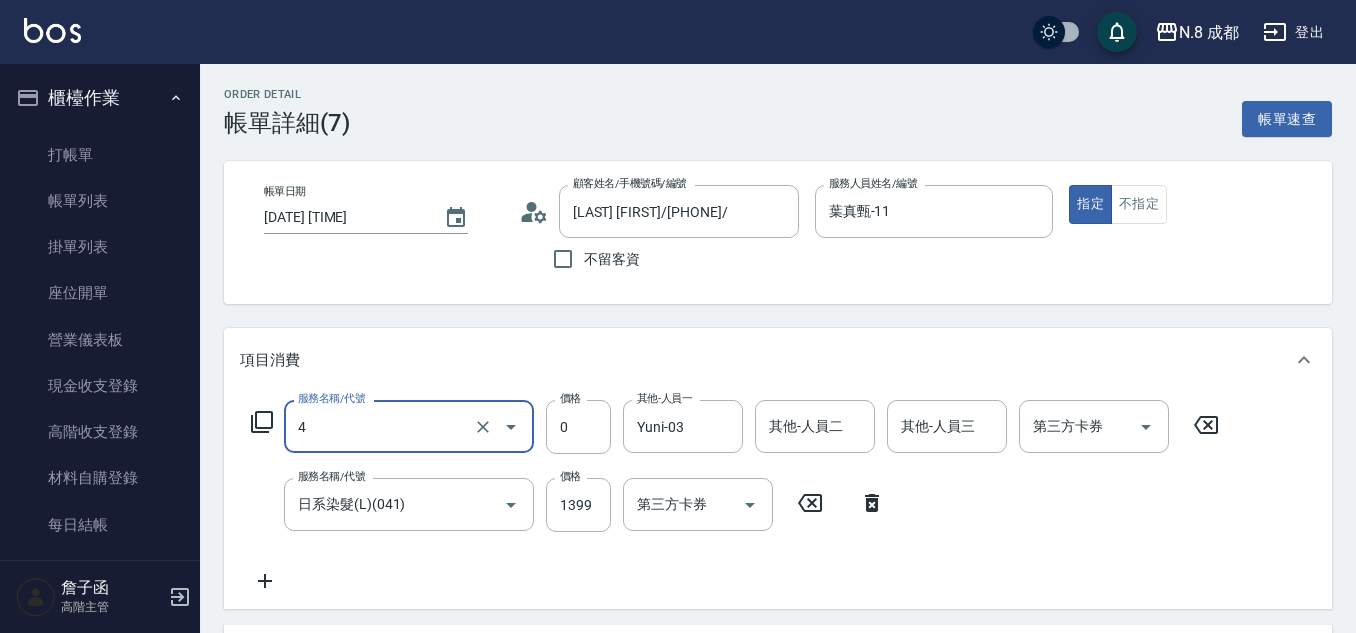 type on "互助4點(4)" 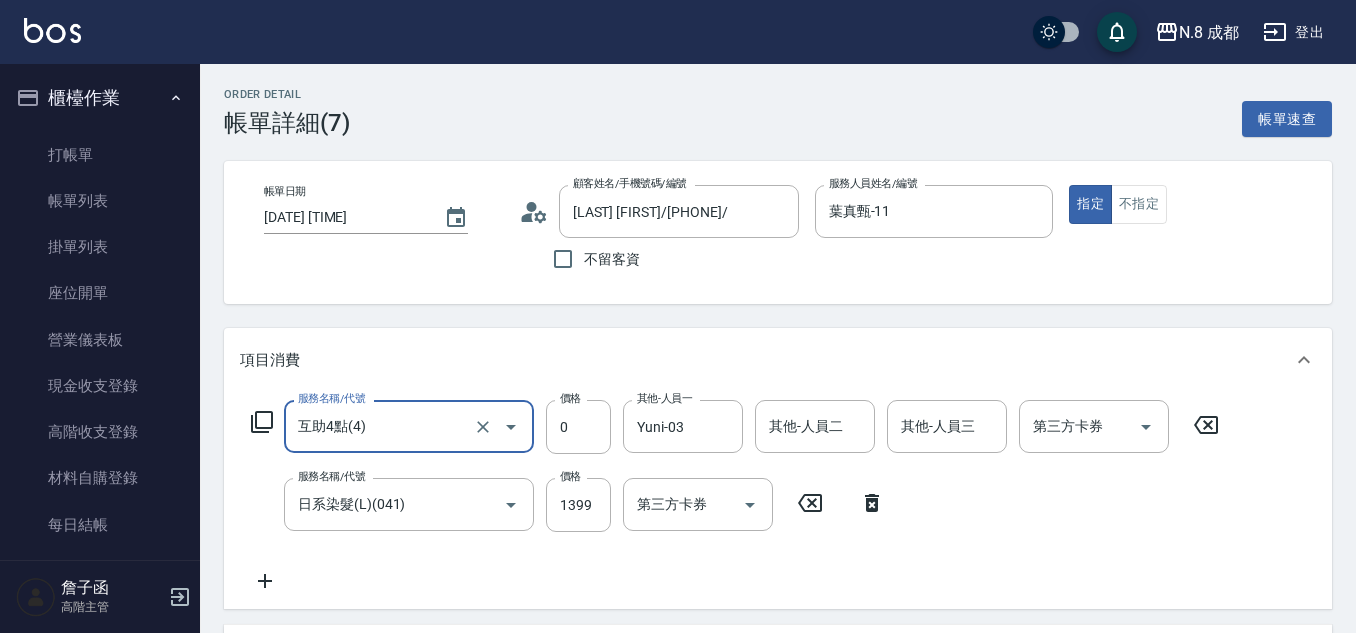 click on "服務名稱/代號 互助4點(4) 服務名稱/代號 價格 0 價格 其他-人員一 Yuni-03 其他-人員一 其他-人員二 其他-人員二 其他-人員三 其他-人員三 第三方卡券 第三方卡券 服務名稱/代號 日系染髮(L)(041) 服務名稱/代號 價格 1399 價格 第三方卡券 第三方卡券" at bounding box center [735, 496] 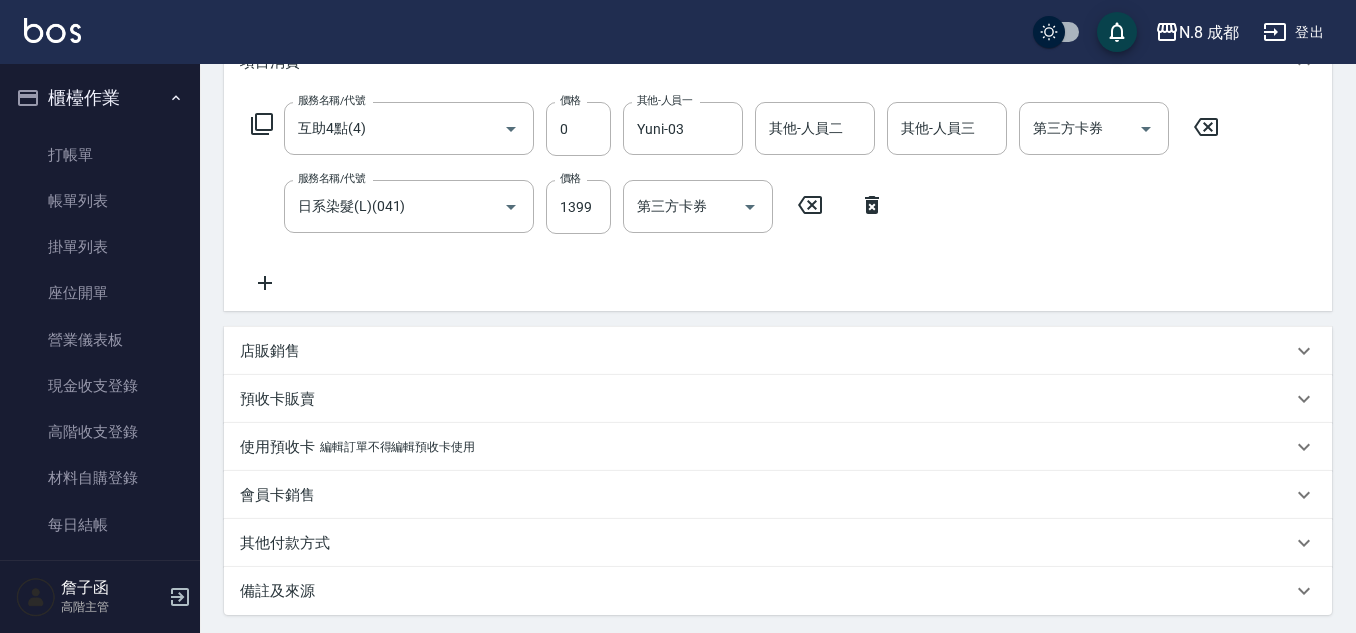 scroll, scrollTop: 496, scrollLeft: 0, axis: vertical 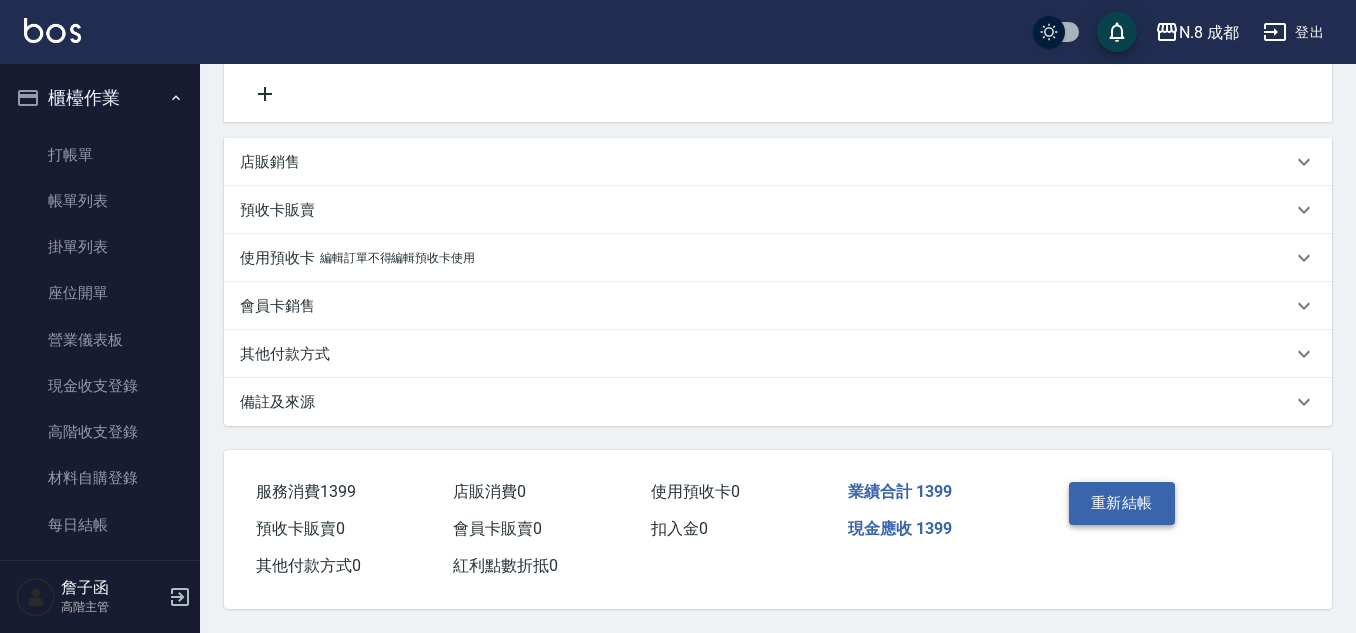 click on "重新結帳" at bounding box center [1122, 503] 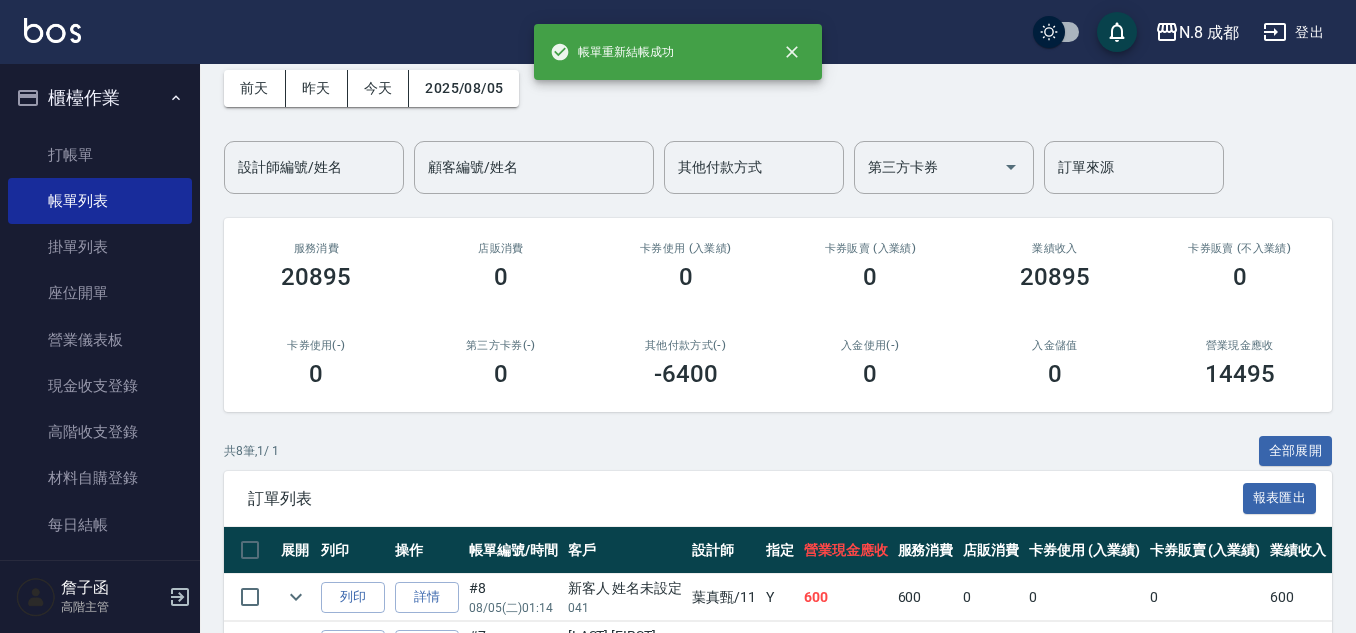 scroll, scrollTop: 200, scrollLeft: 0, axis: vertical 